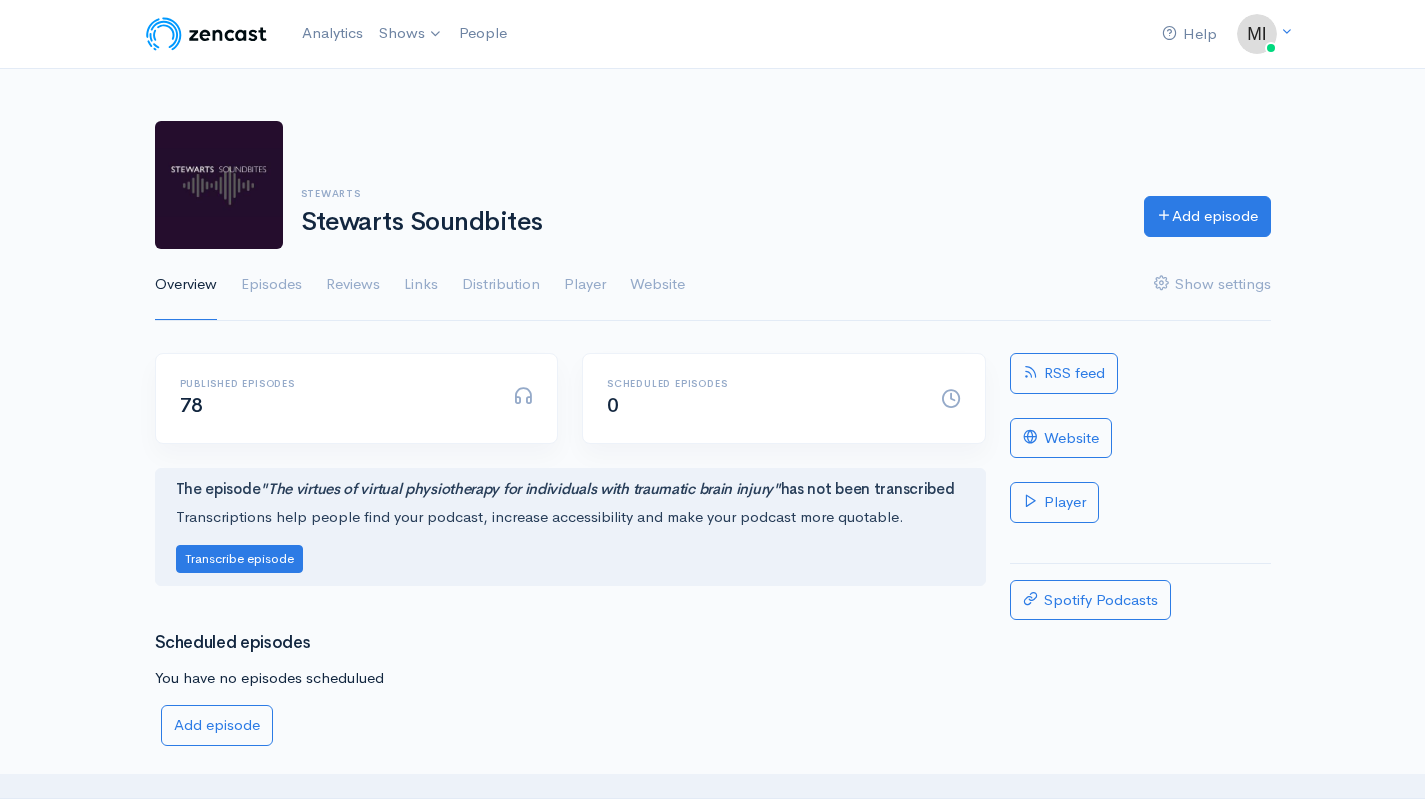 scroll, scrollTop: 0, scrollLeft: 0, axis: both 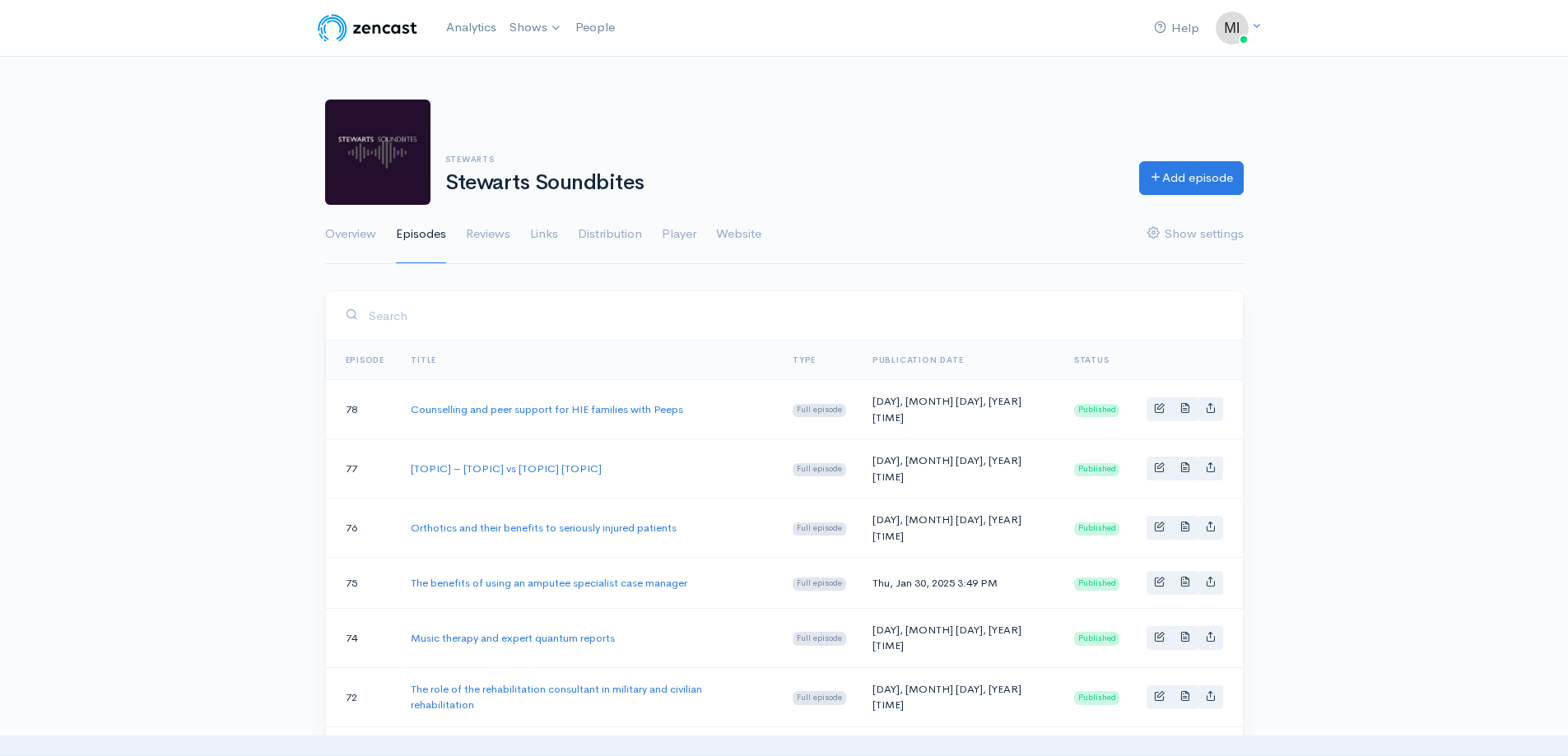 click on "Help
Notifications
View all
Your profile   Team settings     Default team   Current     Logout
Analytics
Shows
Stewarts Soundbites
Stewarts D&I Podcasts
Stewarts Commercial Litigation Podcast
Stewarts Divorce and Family Podcast
Stewarts Podcasts
Add a new show
People
Stewarts
Stewarts Soundbites
Add episode
Overview
Status" at bounding box center [784, 983] 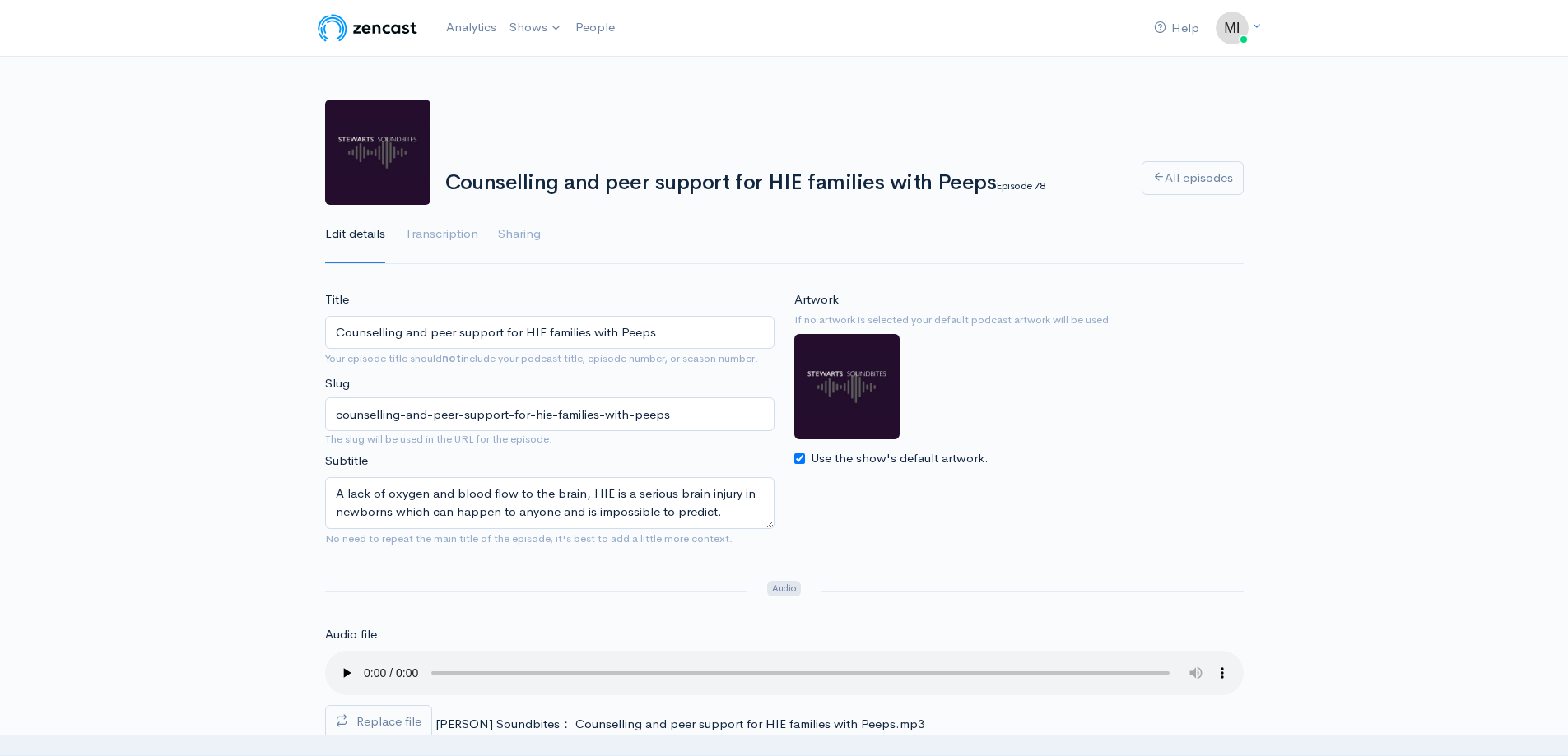 scroll, scrollTop: 0, scrollLeft: 0, axis: both 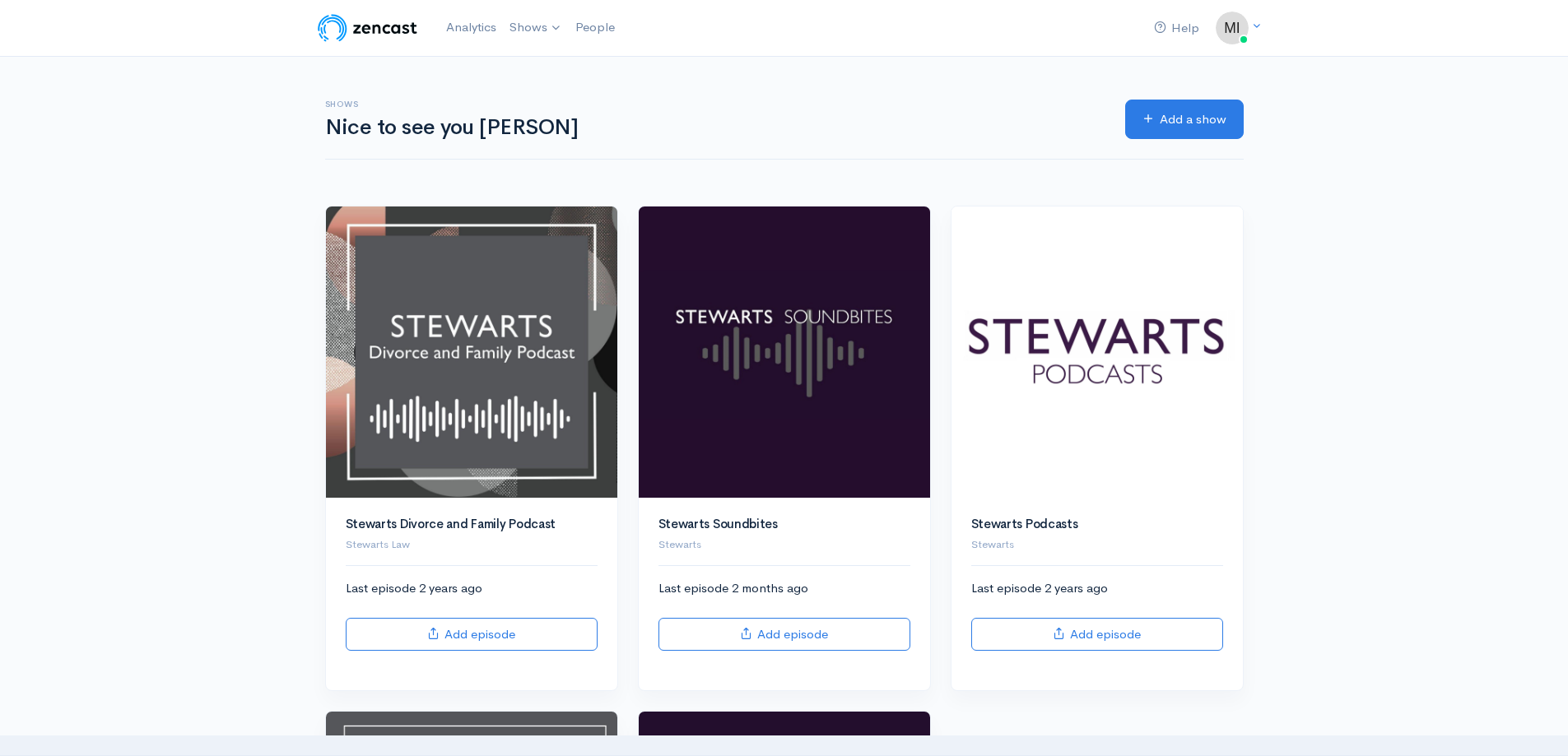 click on "Help
Notifications
View all
Your profile   Team settings     Default team   Current     Logout
Analytics
Shows
Stewarts Soundbites
Stewarts D&I Podcasts
Stewarts Commercial Litigation Podcast
Stewarts Divorce and Family Podcast
Stewarts Podcasts
Add a new show
People
Shows
Nice to see you Michael
Add a show
Stewarts Divorce and Family Podcast       Add episode" at bounding box center (784, 633) 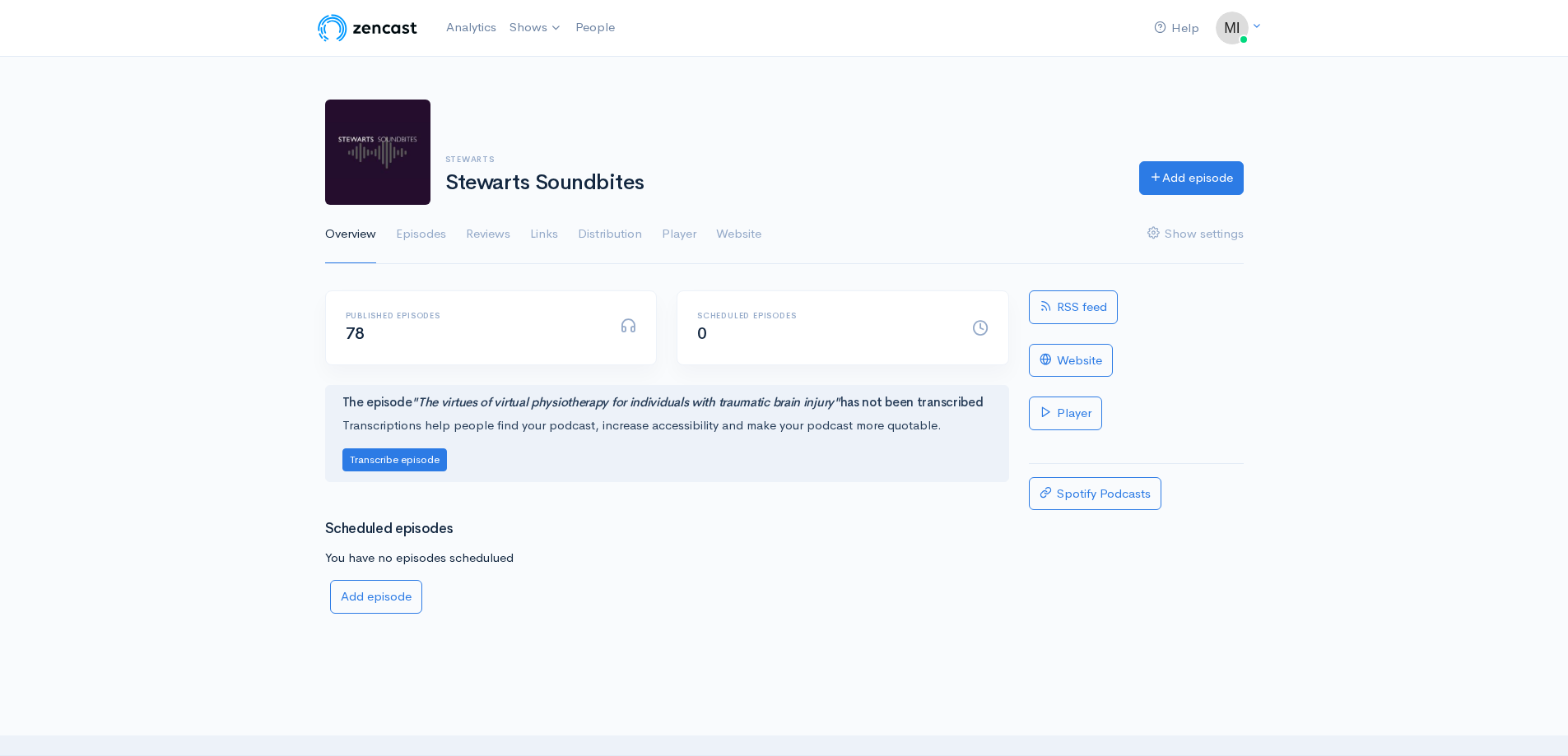 scroll, scrollTop: 0, scrollLeft: 0, axis: both 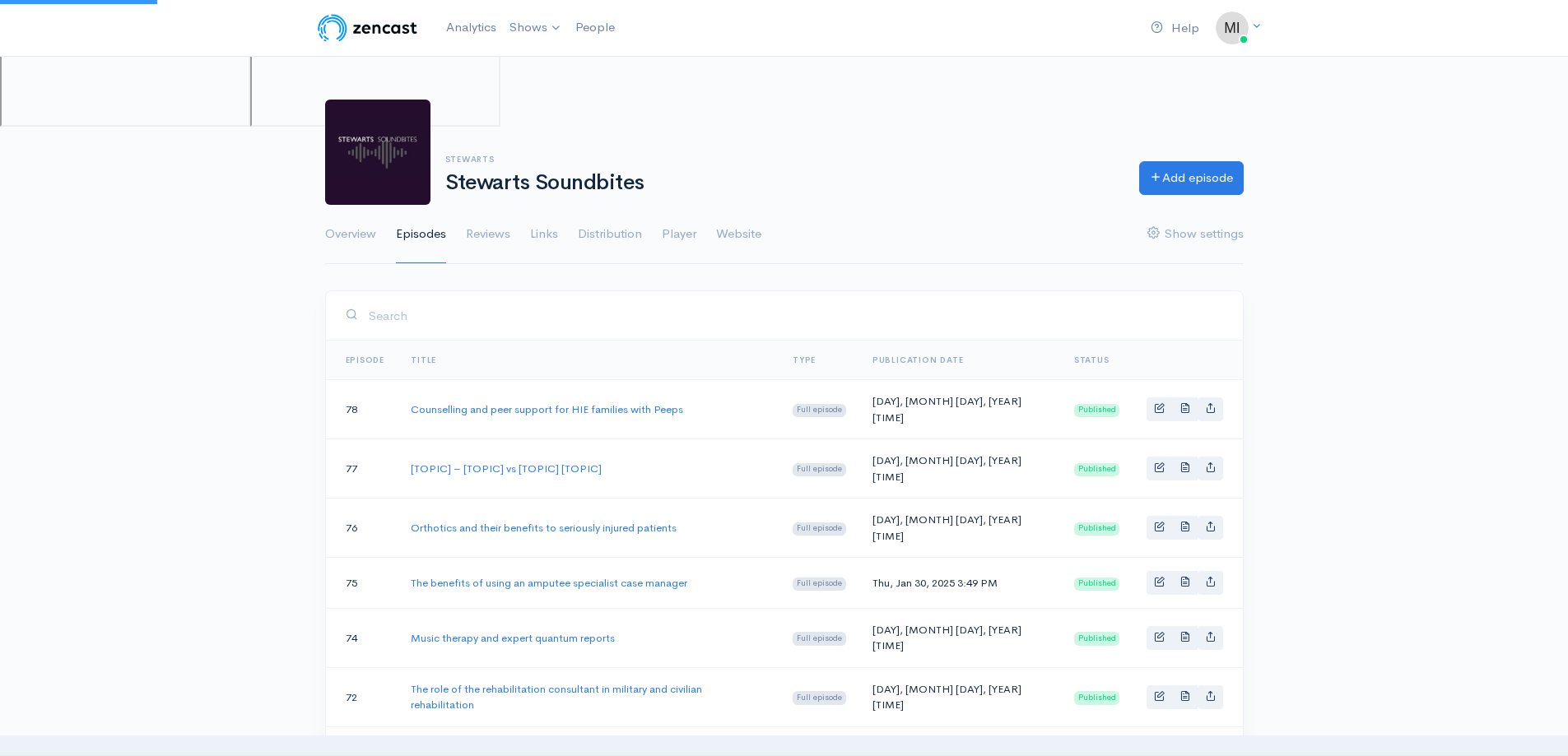 click on "Overview" at bounding box center [351, 234] 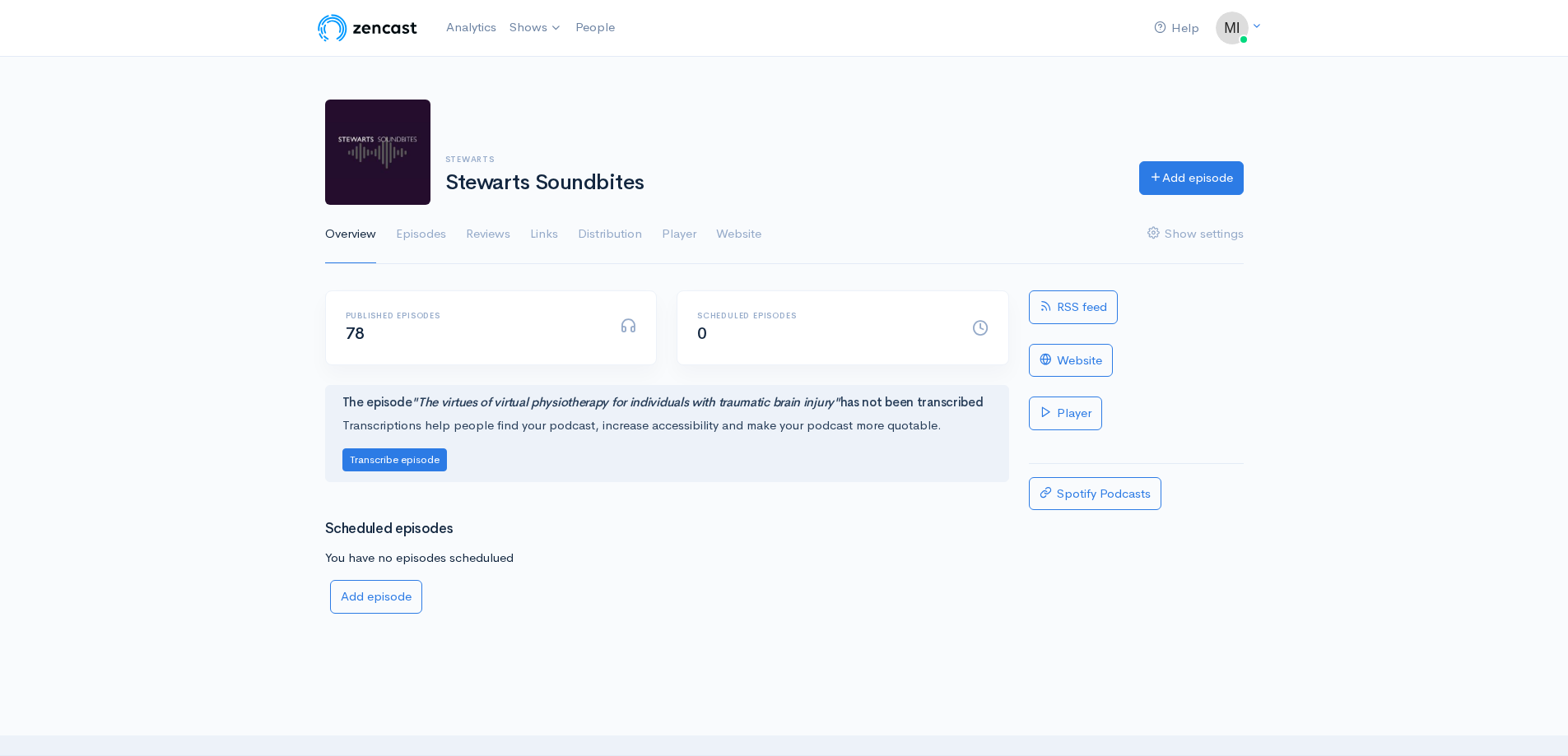 click on "Episodes" at bounding box center [421, 234] 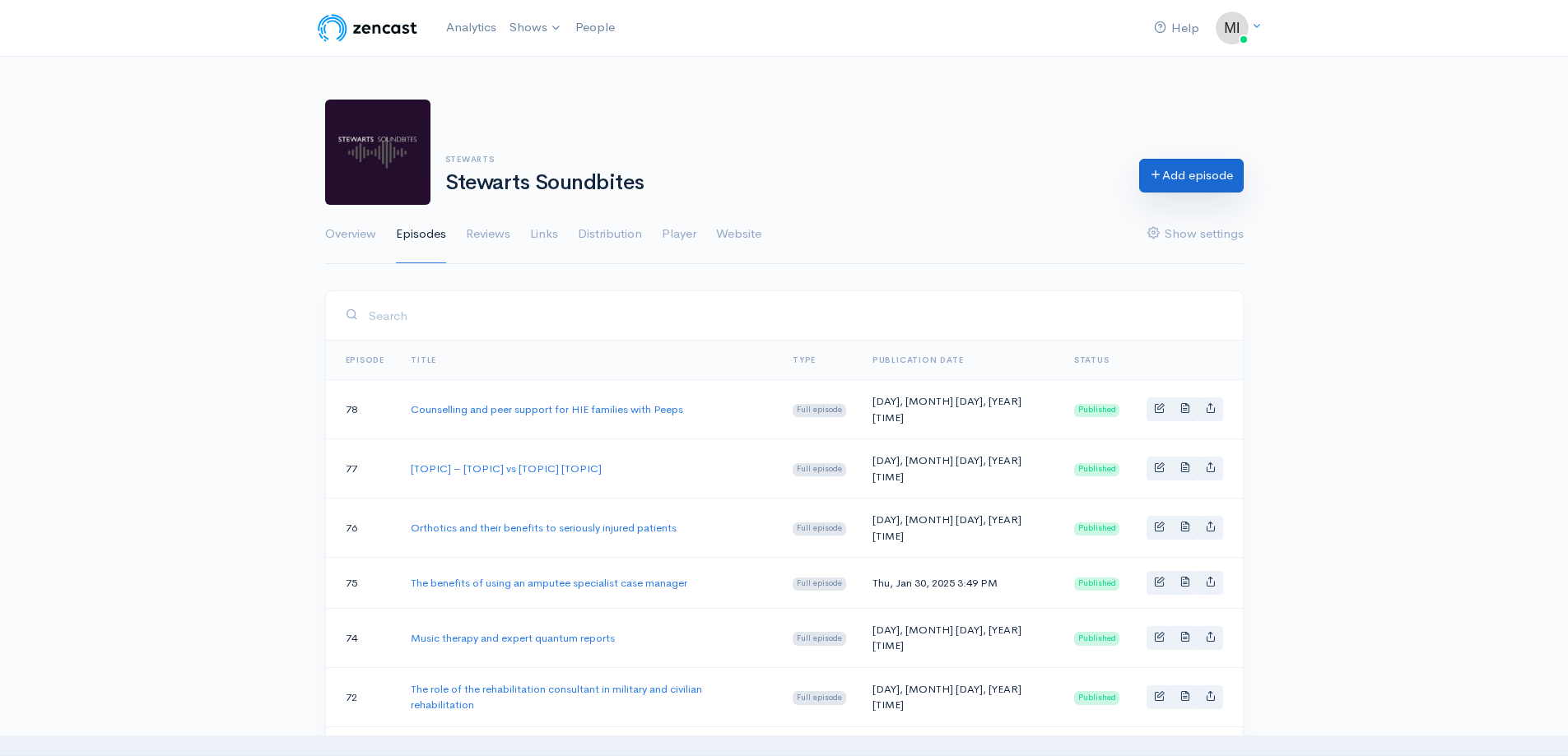 click on "Add episode" at bounding box center (1191, 175) 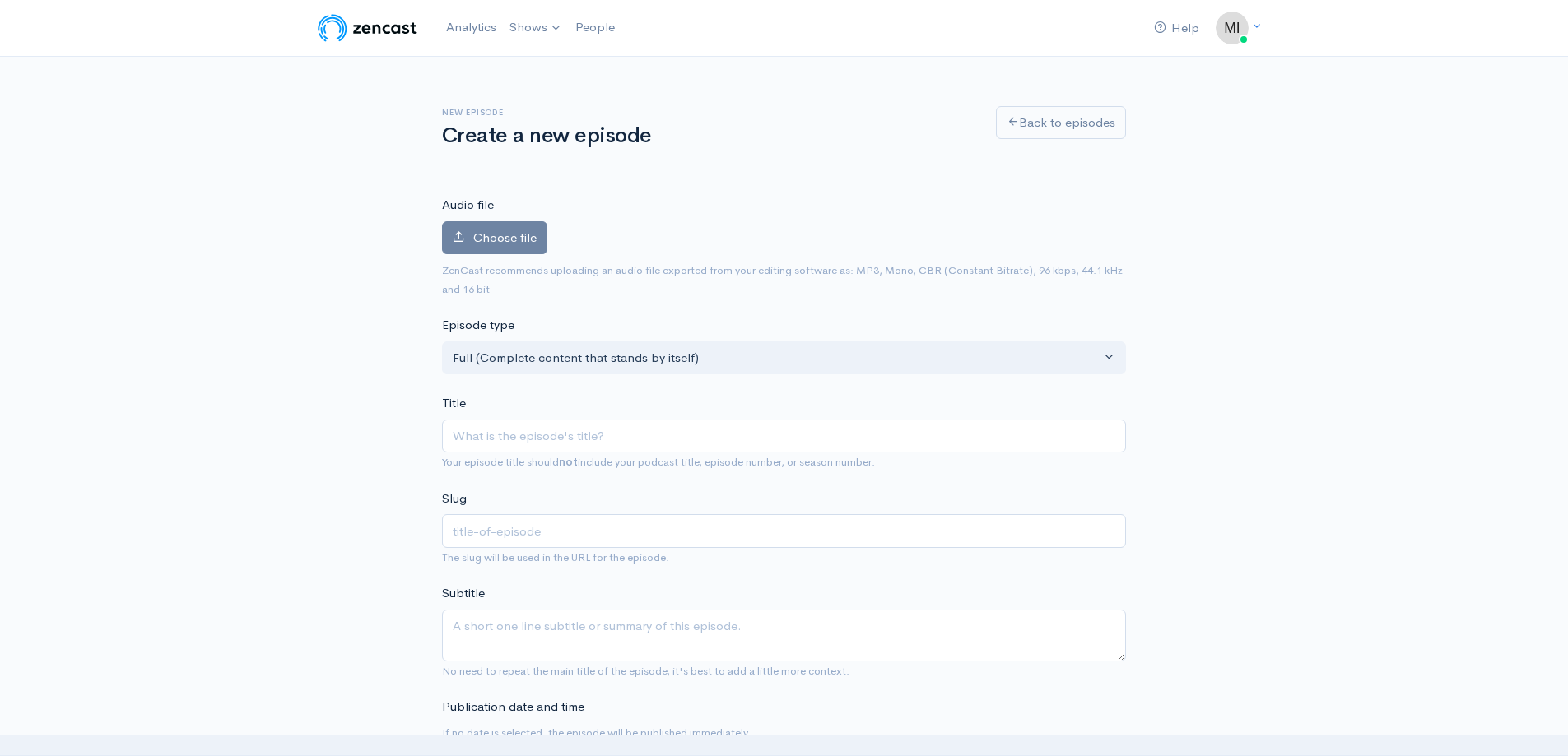 scroll, scrollTop: 0, scrollLeft: 0, axis: both 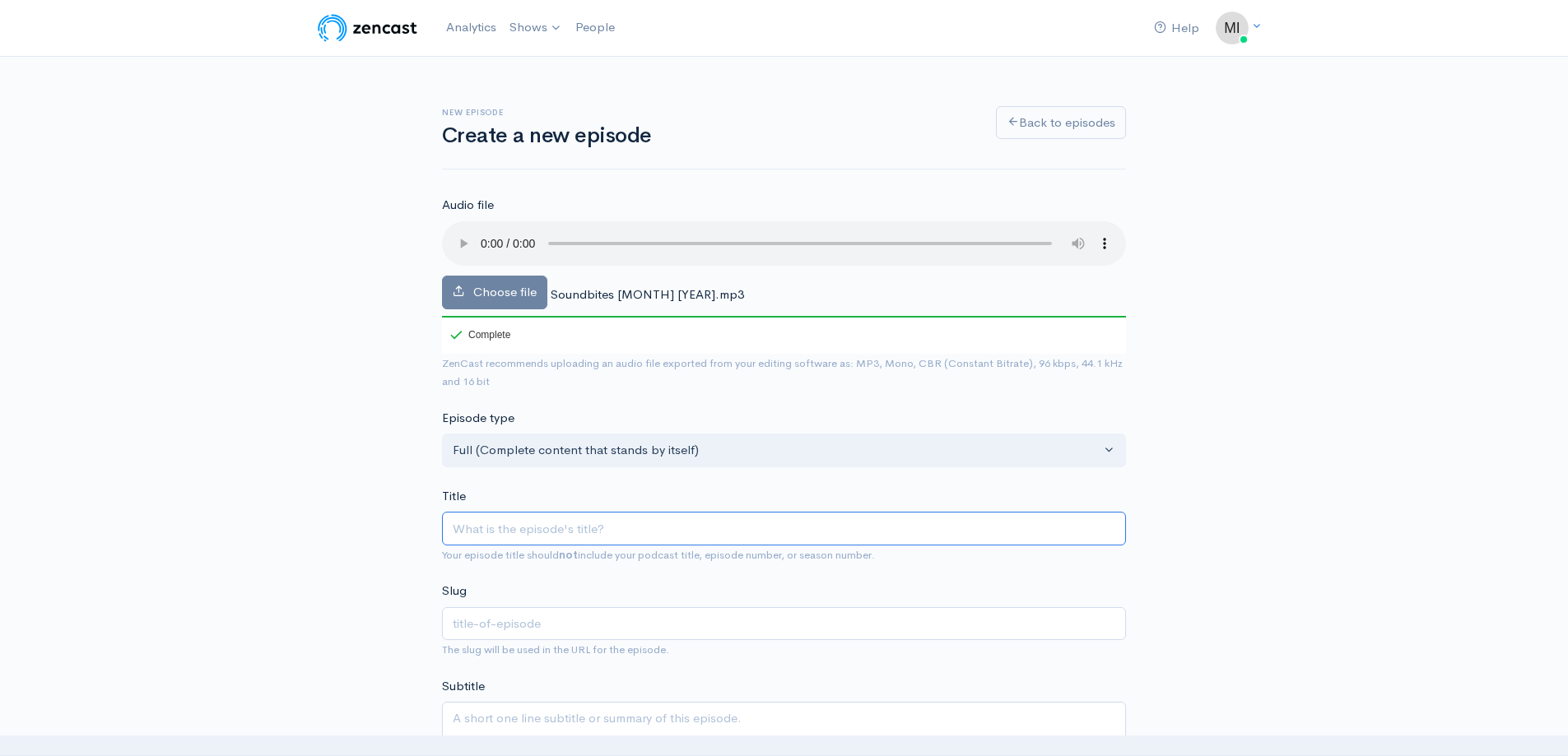 click on "Title" at bounding box center [784, 528] 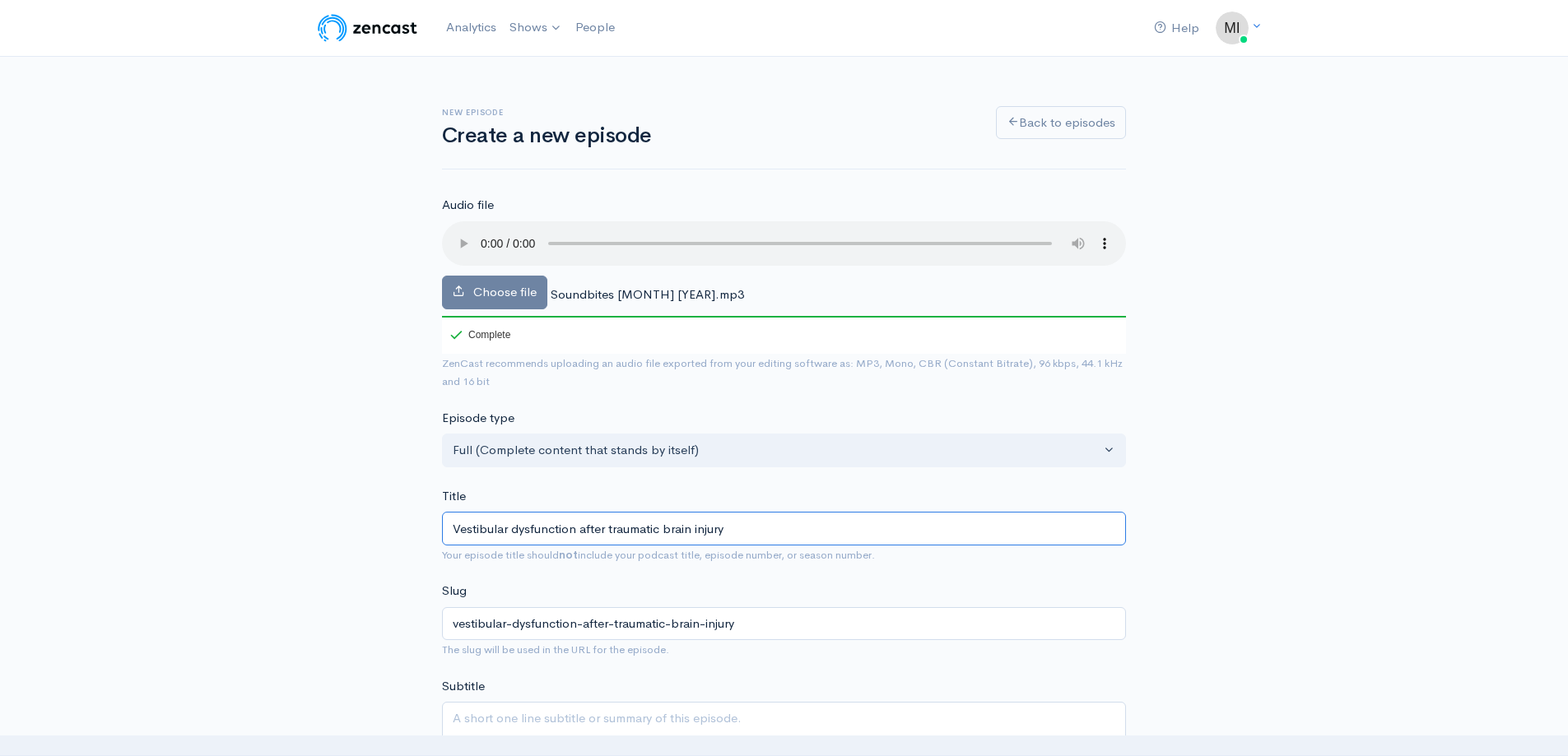 type on "Vestibular dysfunction after traumatic brain injury" 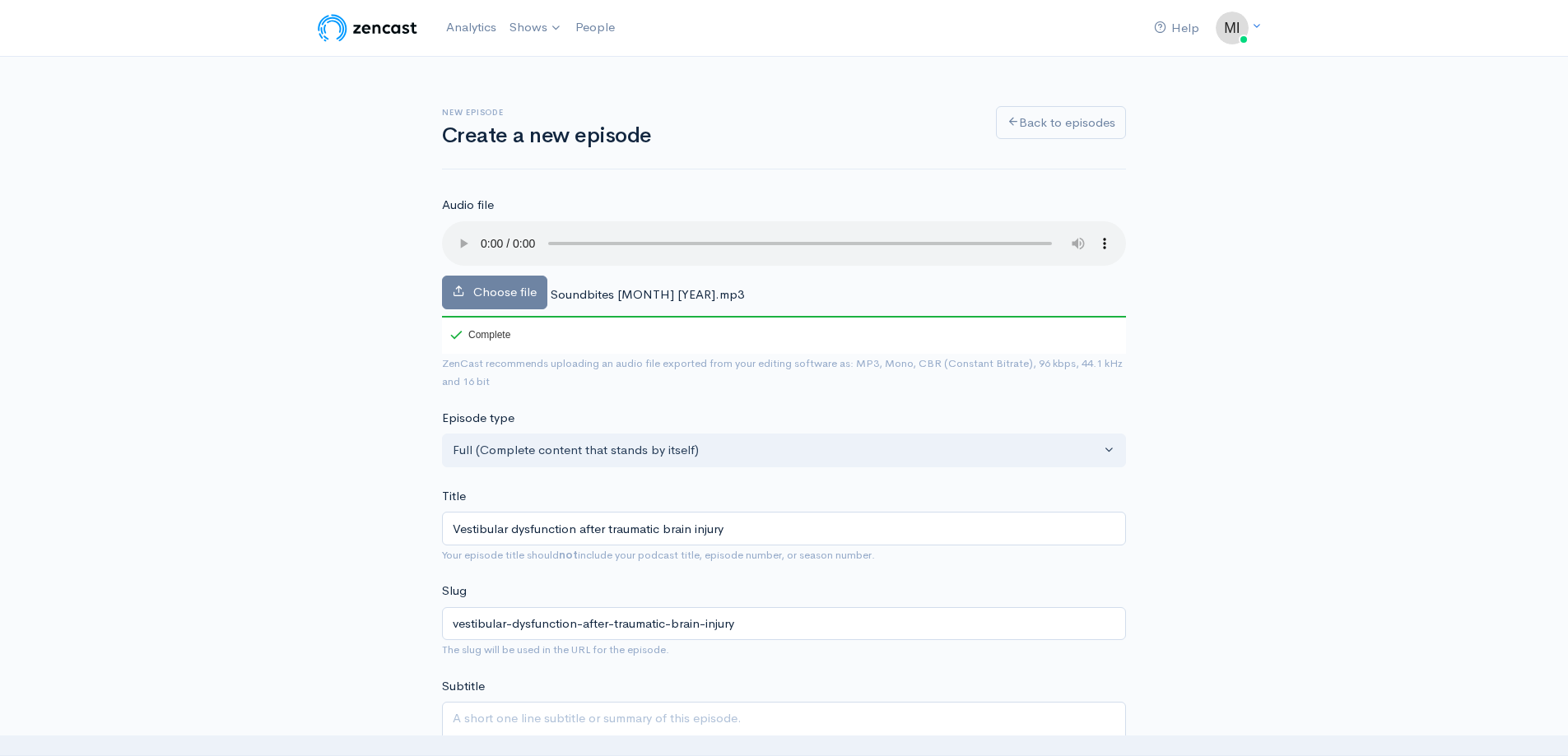click on "New episode
Create a new episode
Back to episodes
Audio file       Choose file     Soundbites MAY 2025.mp3                 100   Complete   ZenCast recommends uploading an audio file exported from your editing
software as: MP3, Mono, CBR (Constant Bitrate), 96 kbps, 44.1 kHz and 16 bit   Episode type   Full (Complete content that stands by itself) Trailer (a short, promotional piece of content that represents a preview for a show) Bonus (extra content for a show (for example, behind the scenes information or interviews with the cast) Full (Complete content that stands by itself)     Title   Vestibular dysfunction after traumatic brain injury   Your episode title should  not  include your podcast
title, episode number, or season number.   Slug   vestibular-dysfunction-after-traumatic-brain-injury   The slug will be used in the URL for the episode.     Subtitle       Publication date and time" at bounding box center [784, 919] 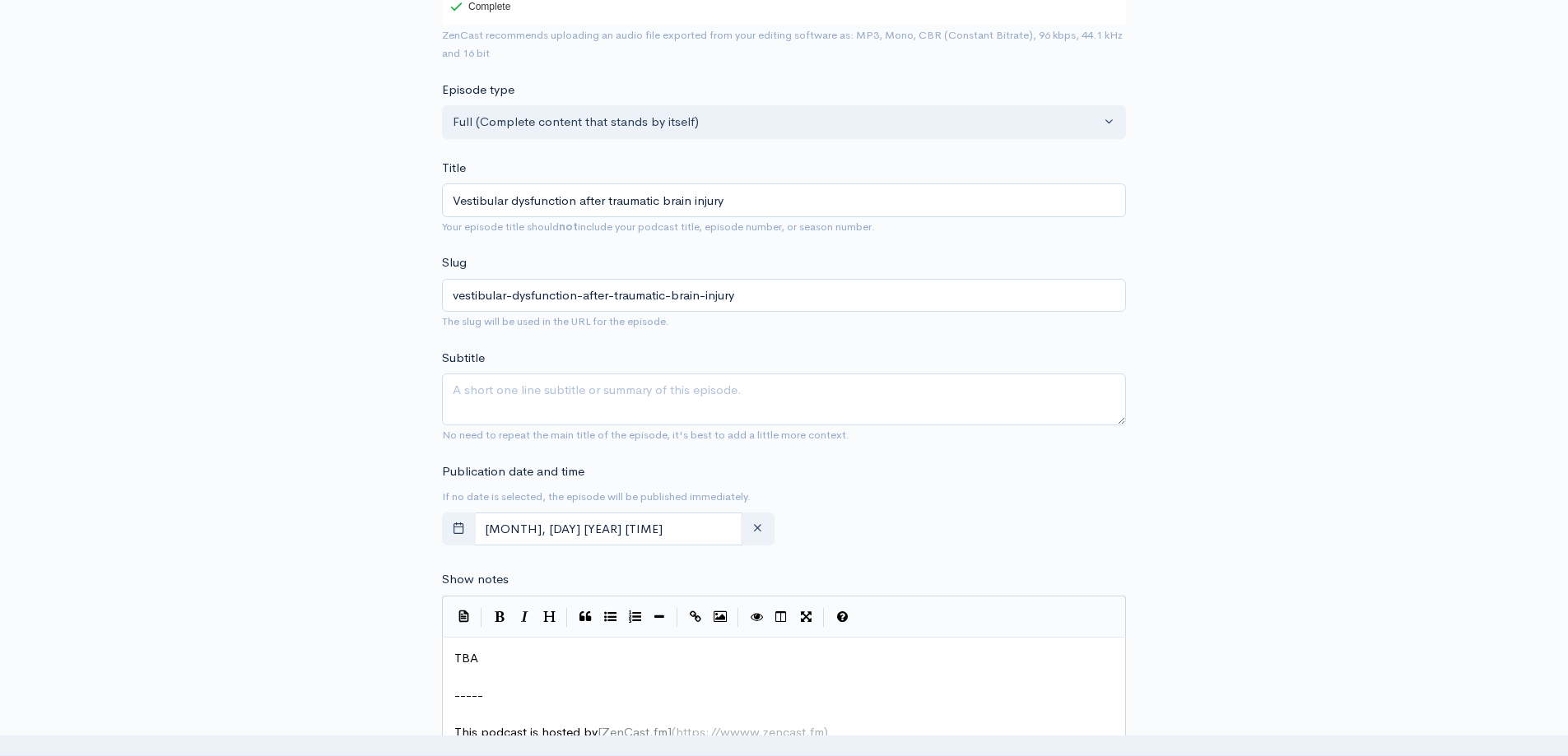 scroll, scrollTop: 329, scrollLeft: 0, axis: vertical 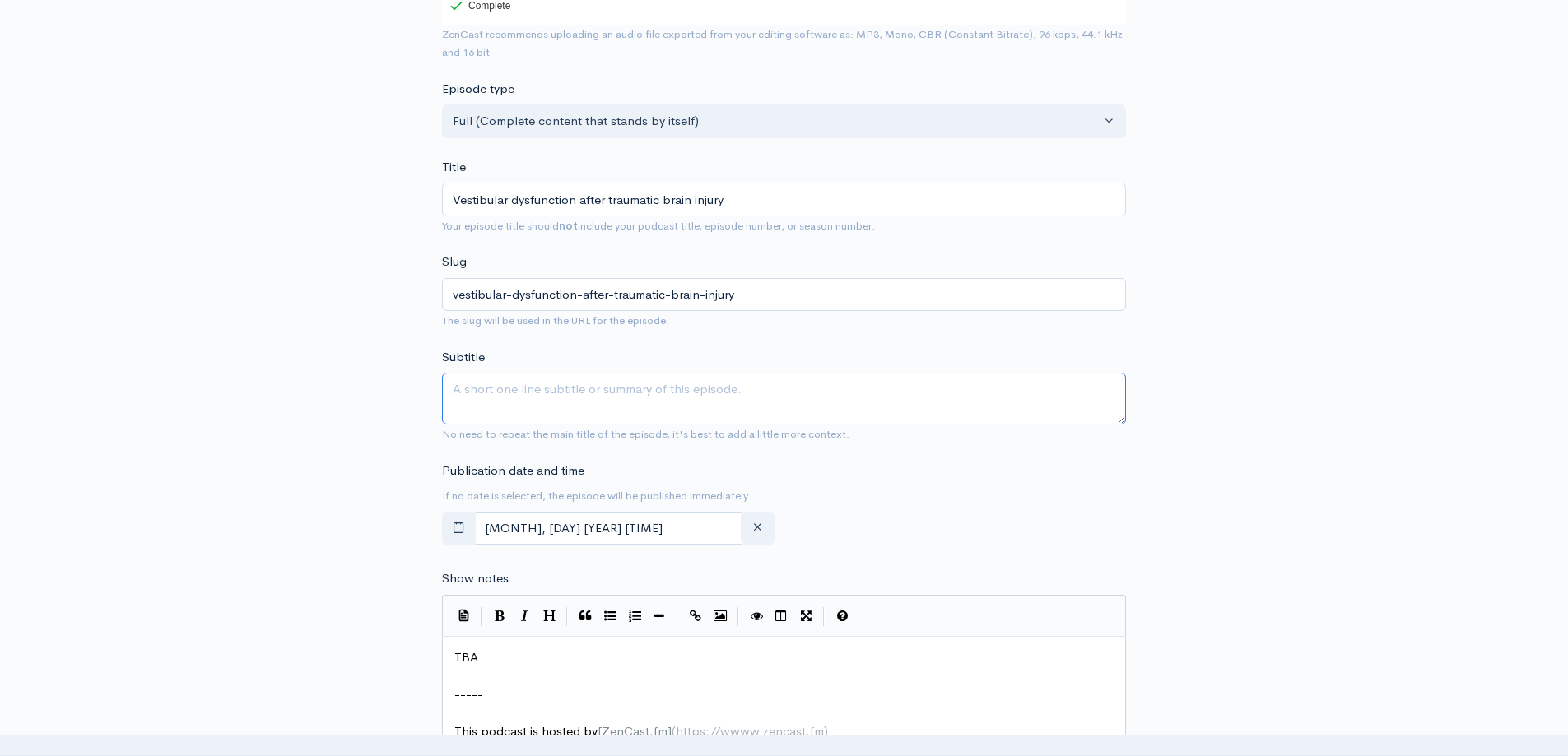 click on "Subtitle" at bounding box center [784, 398] 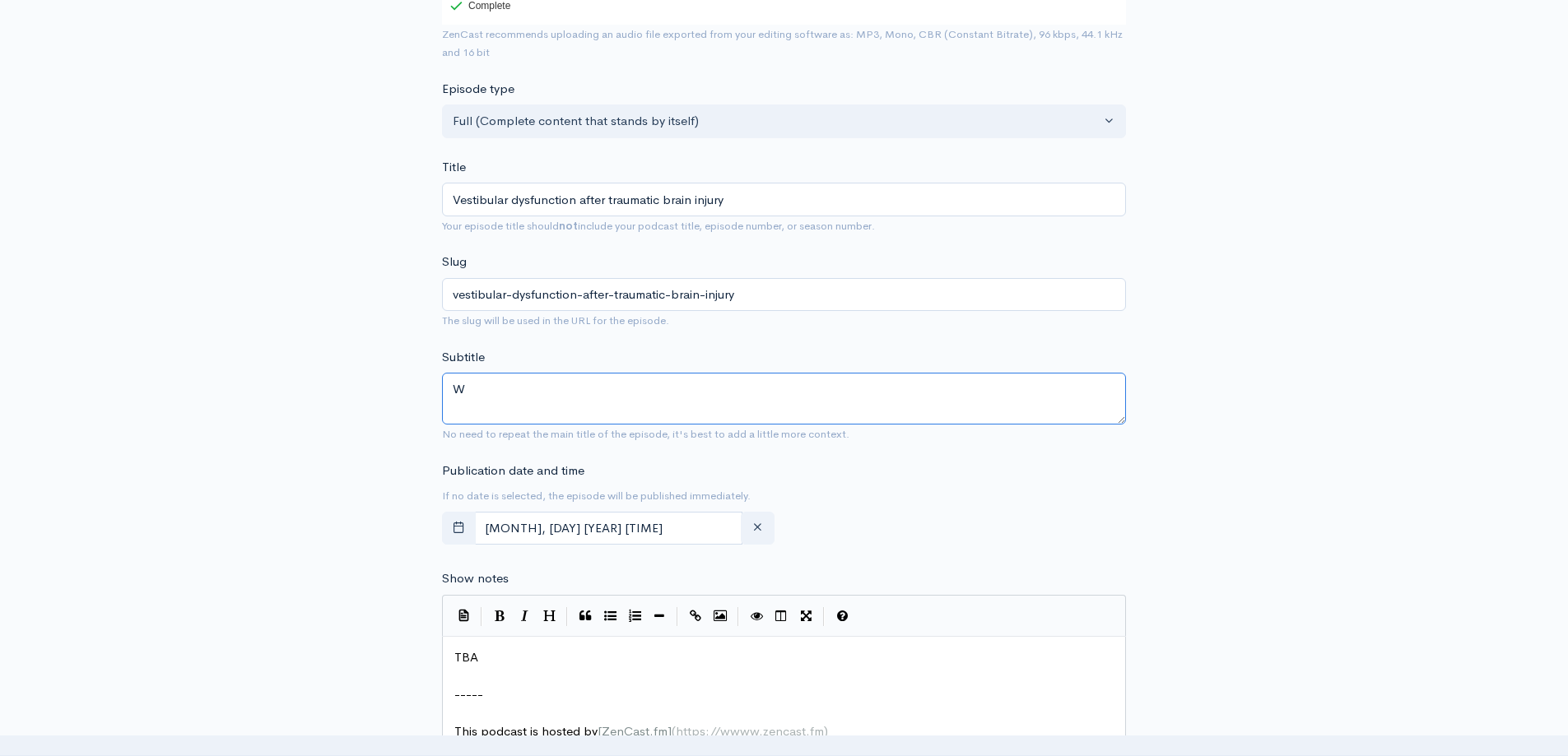 paste on "e are delighted to welcome Nicola Hunt, a Chartered Physiotherapist" 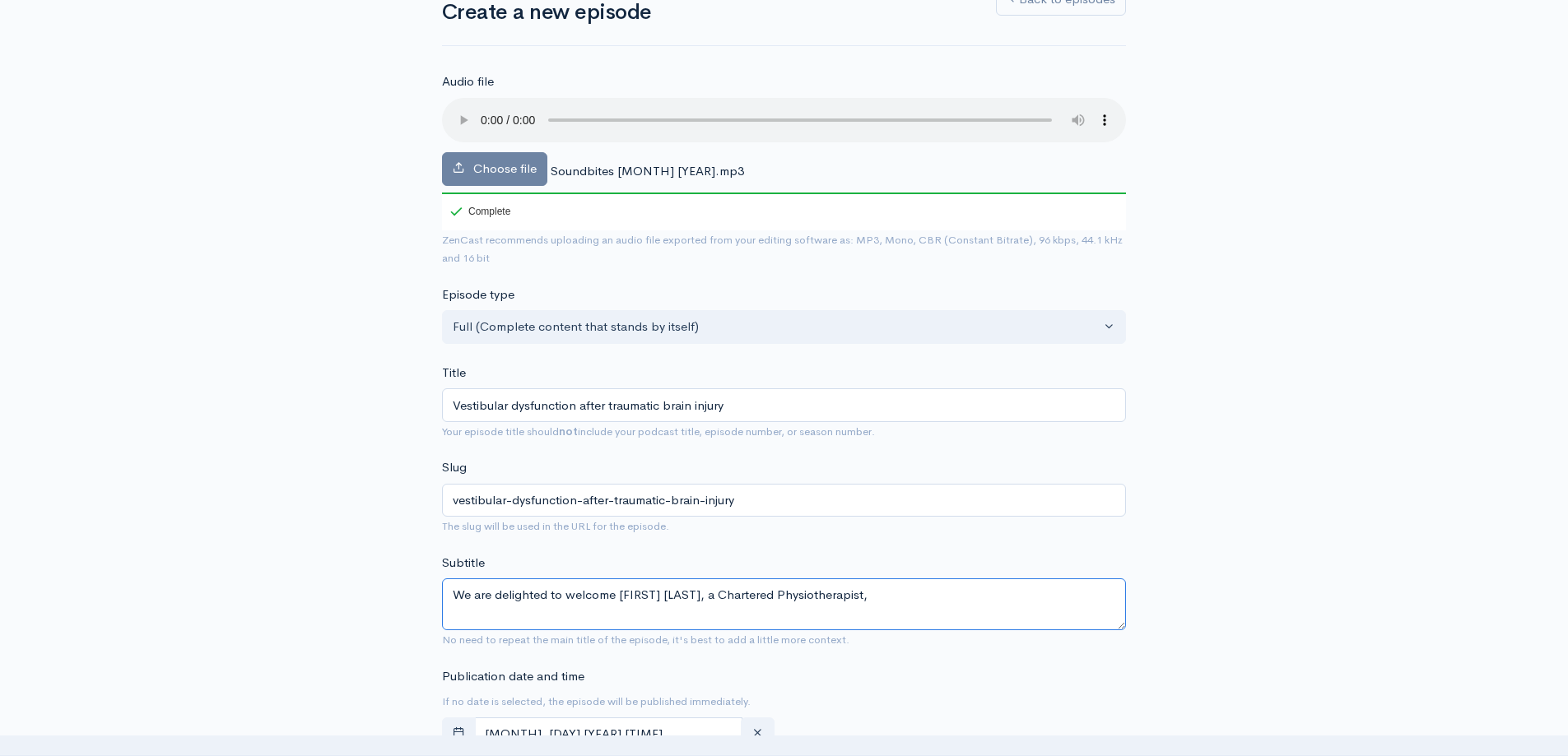 scroll, scrollTop: 0, scrollLeft: 0, axis: both 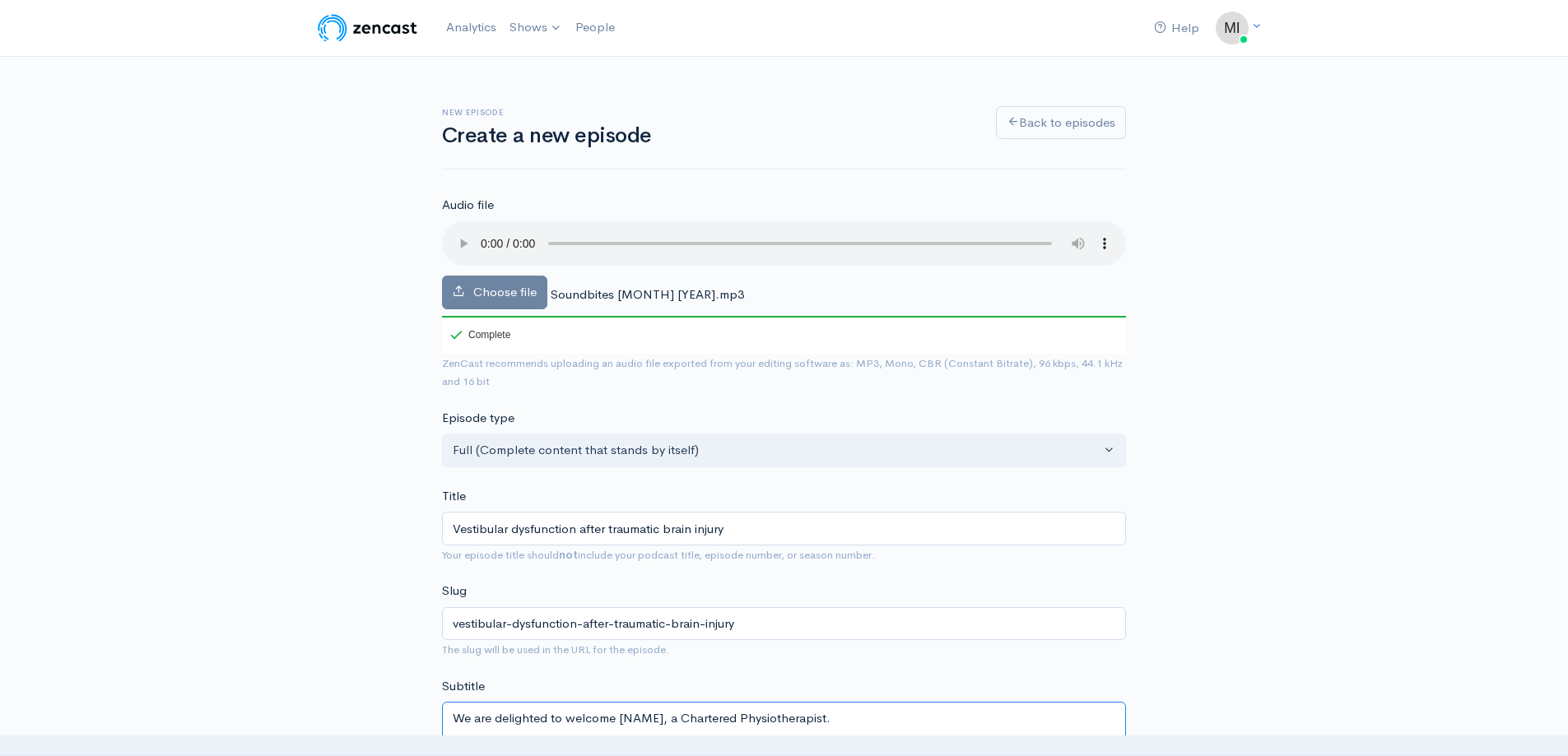 type on "We are delighted to welcome Nicola Hunt, a Chartered Physiotherapist." 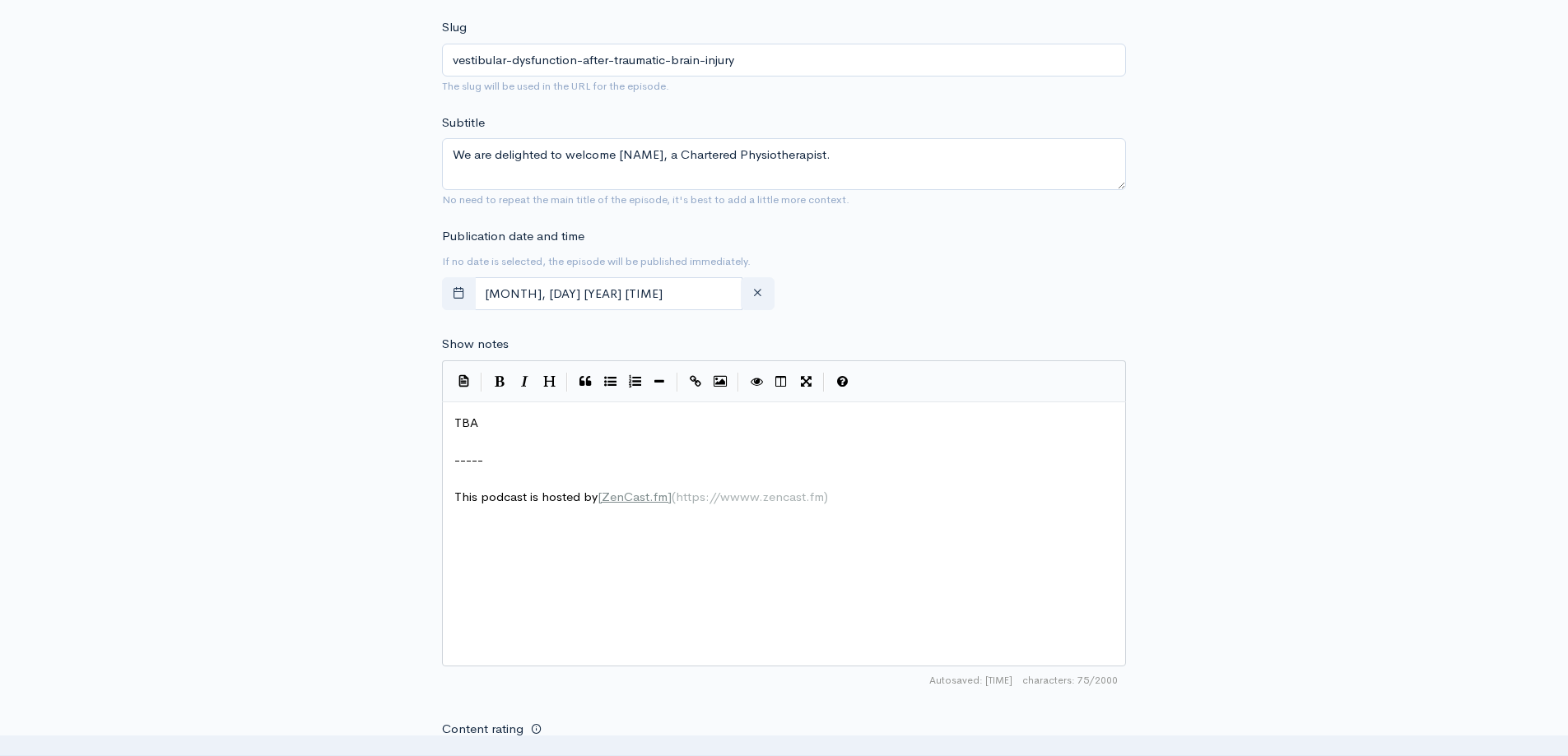 scroll, scrollTop: 658, scrollLeft: 0, axis: vertical 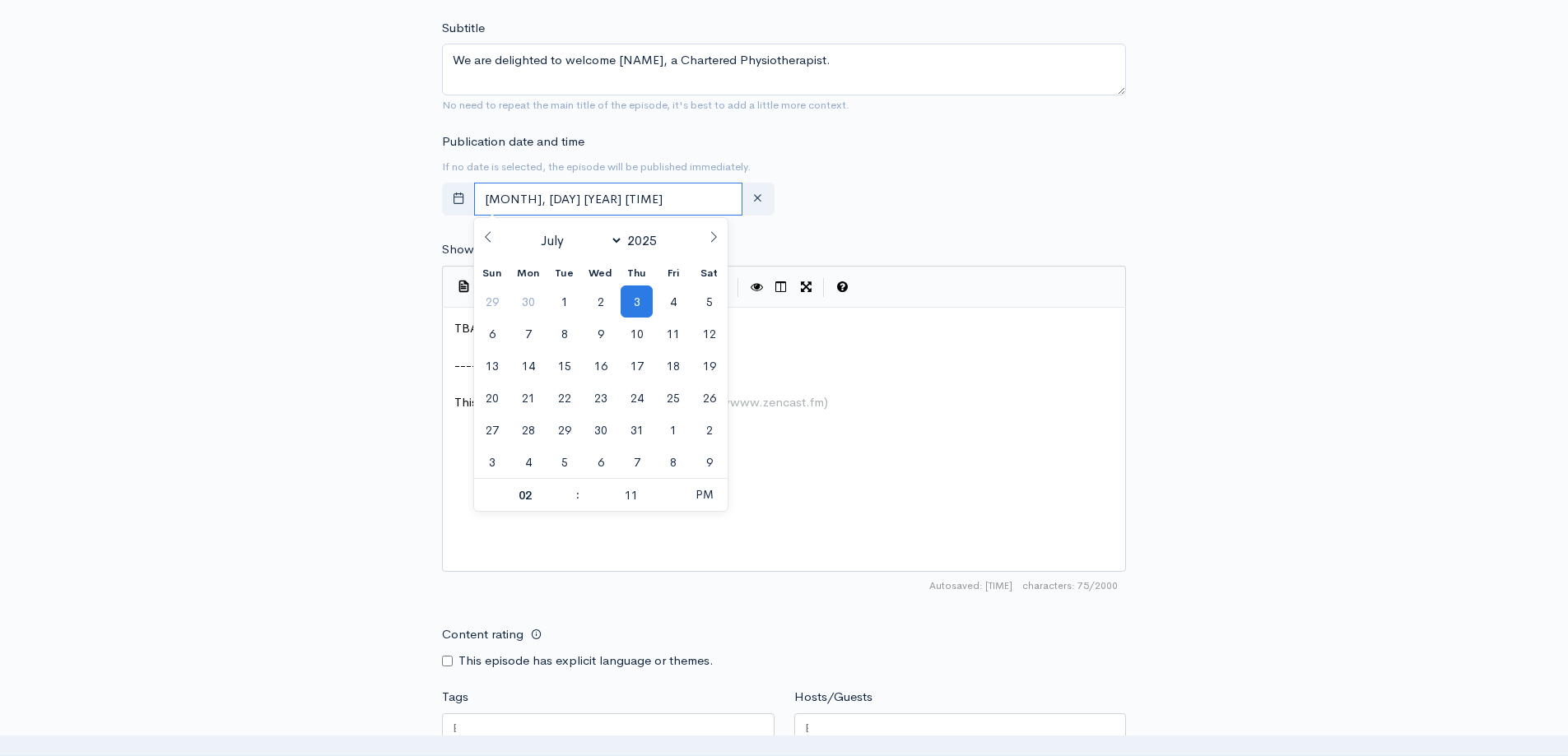 click on "July, 03 2025 14:11" at bounding box center [608, 199] 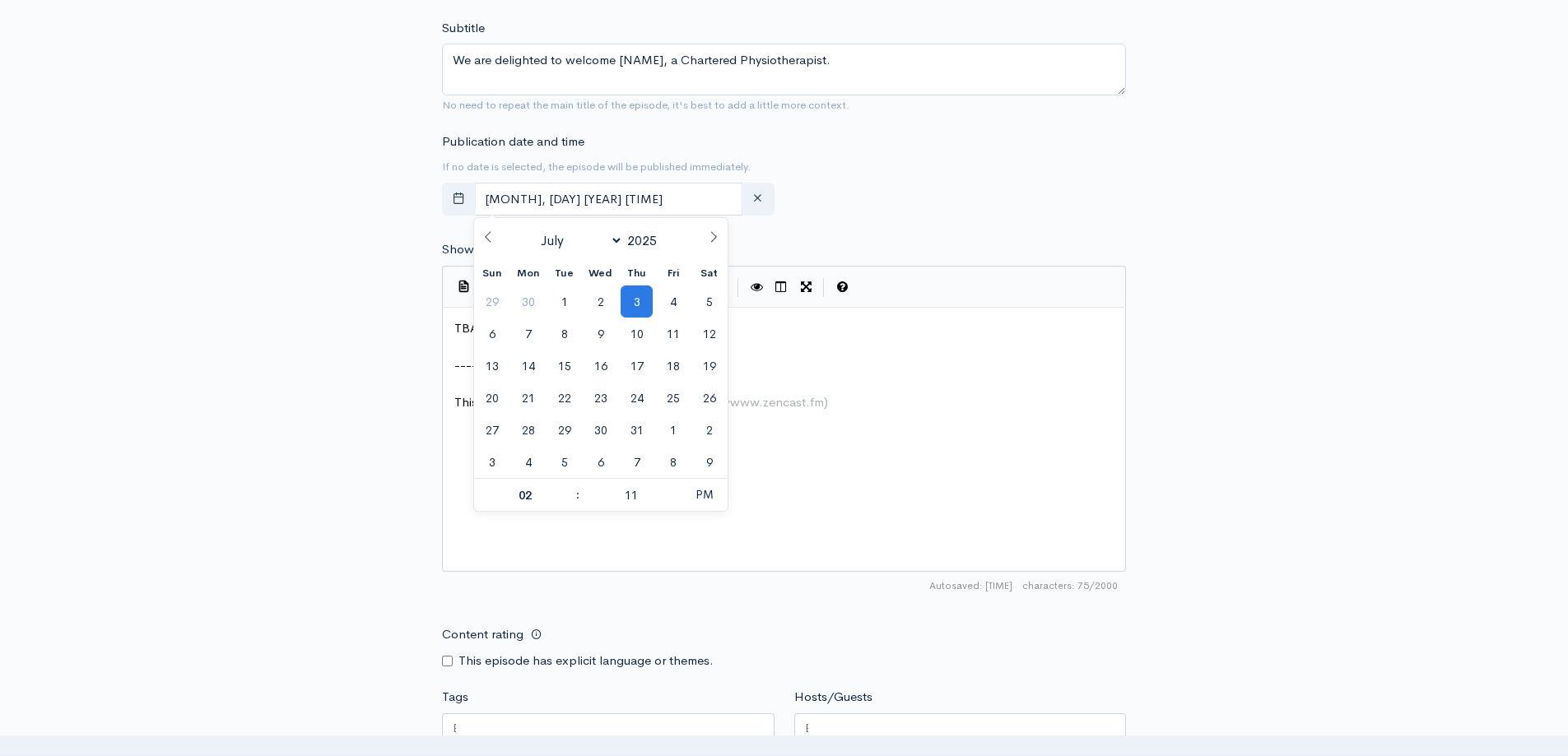 click at bounding box center [488, 232] 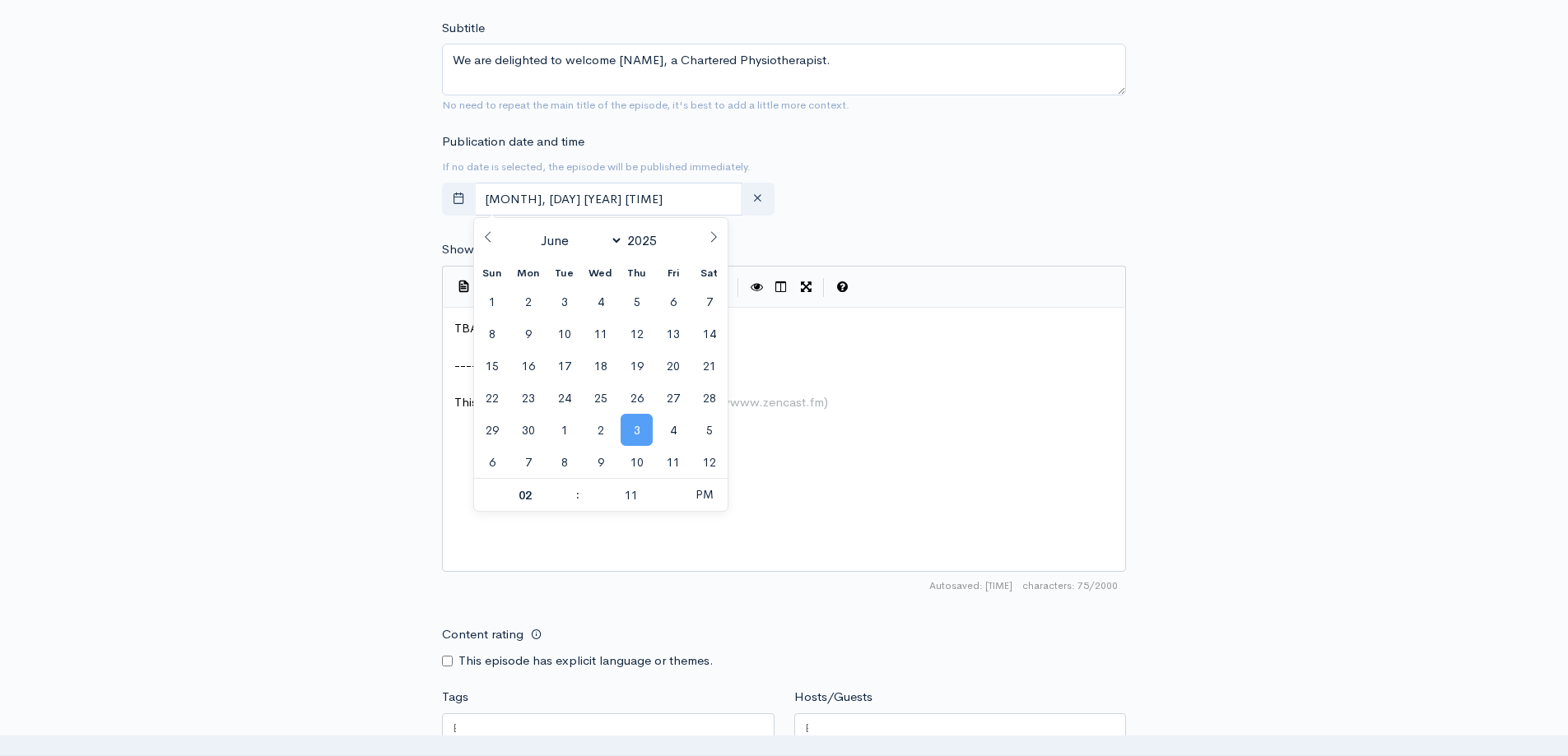 click at bounding box center (488, 232) 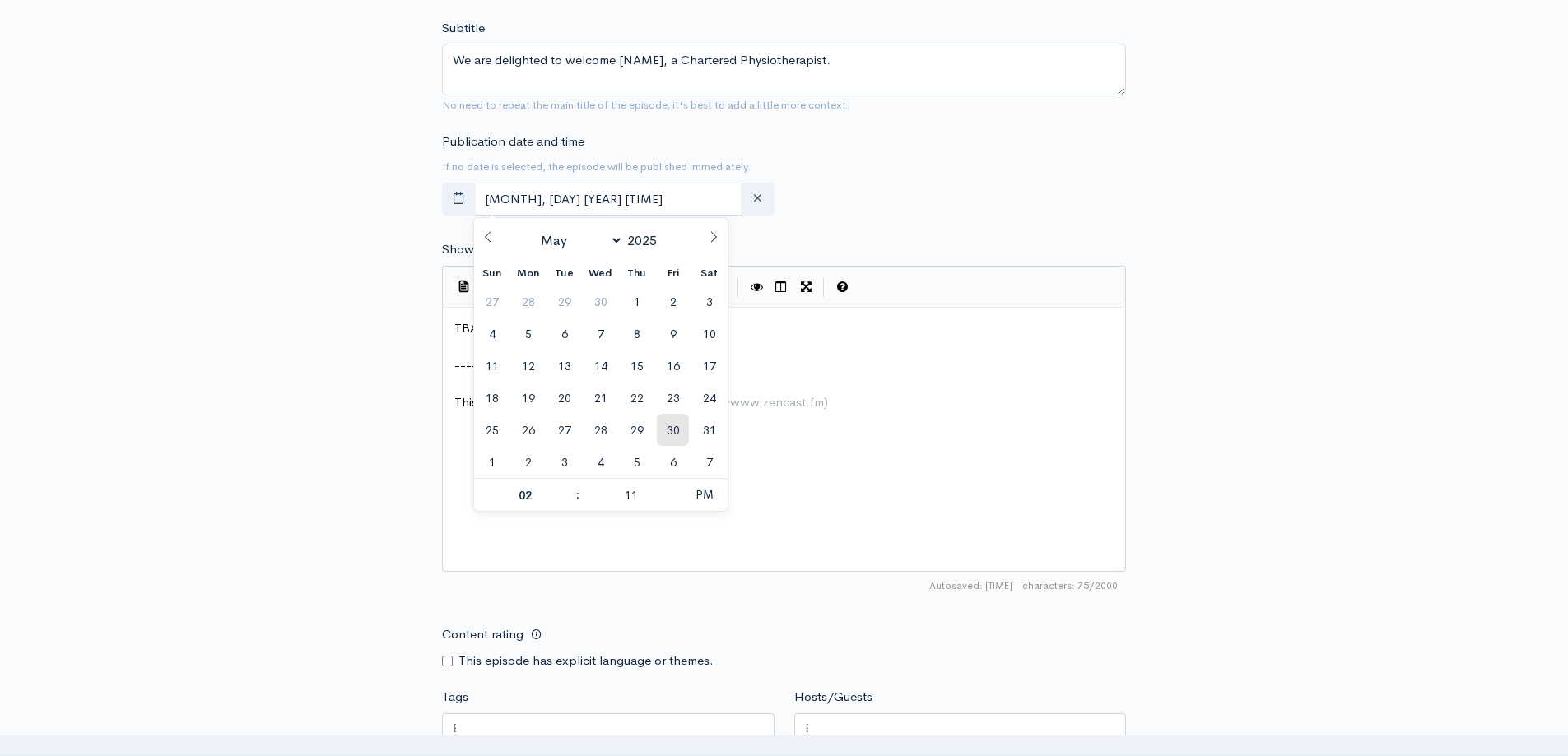 click on "30" at bounding box center [672, 429] 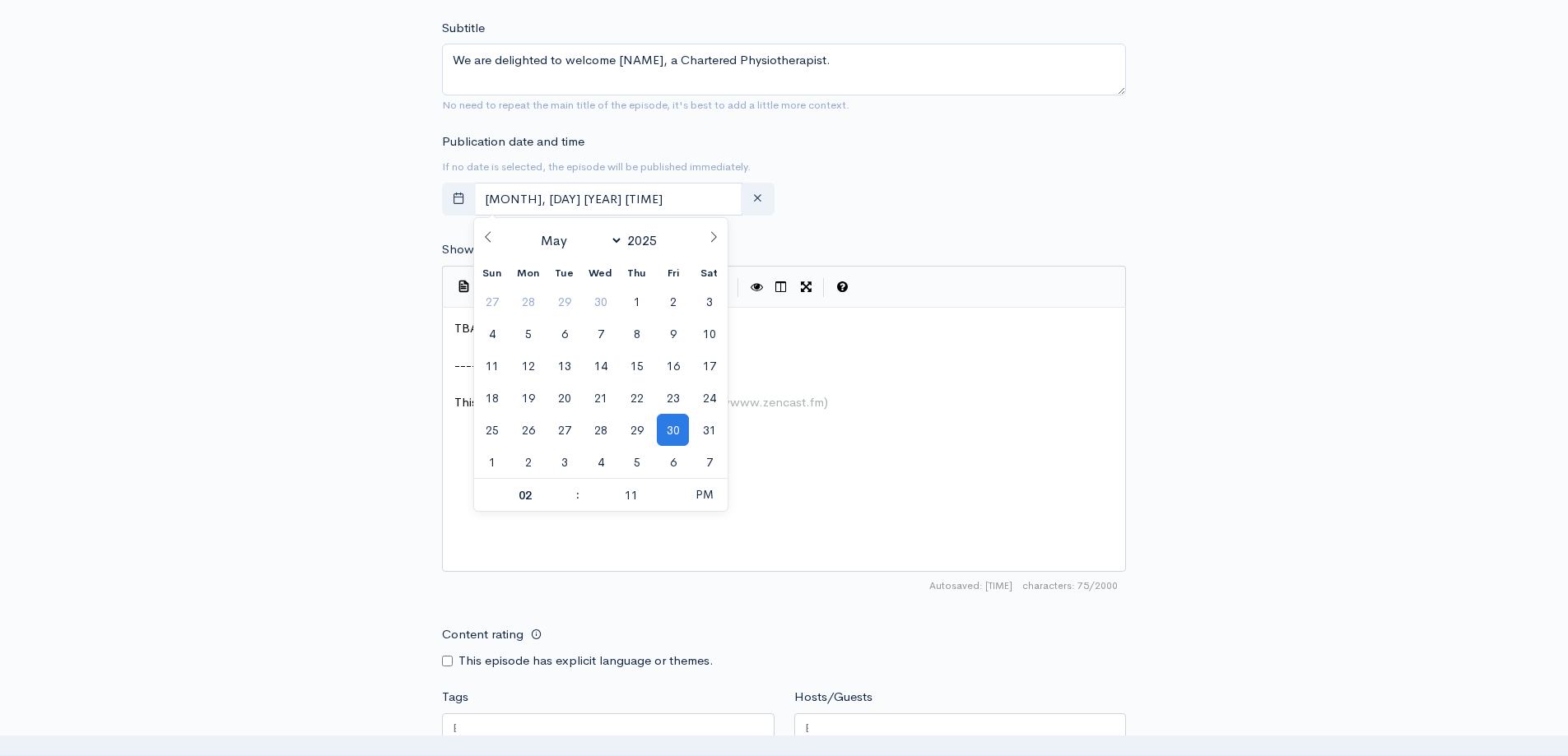 click on "This podcast is hosted by  [ ZenCast.fm ] ( https://wwww.zencast.fm )" at bounding box center [790, 402] 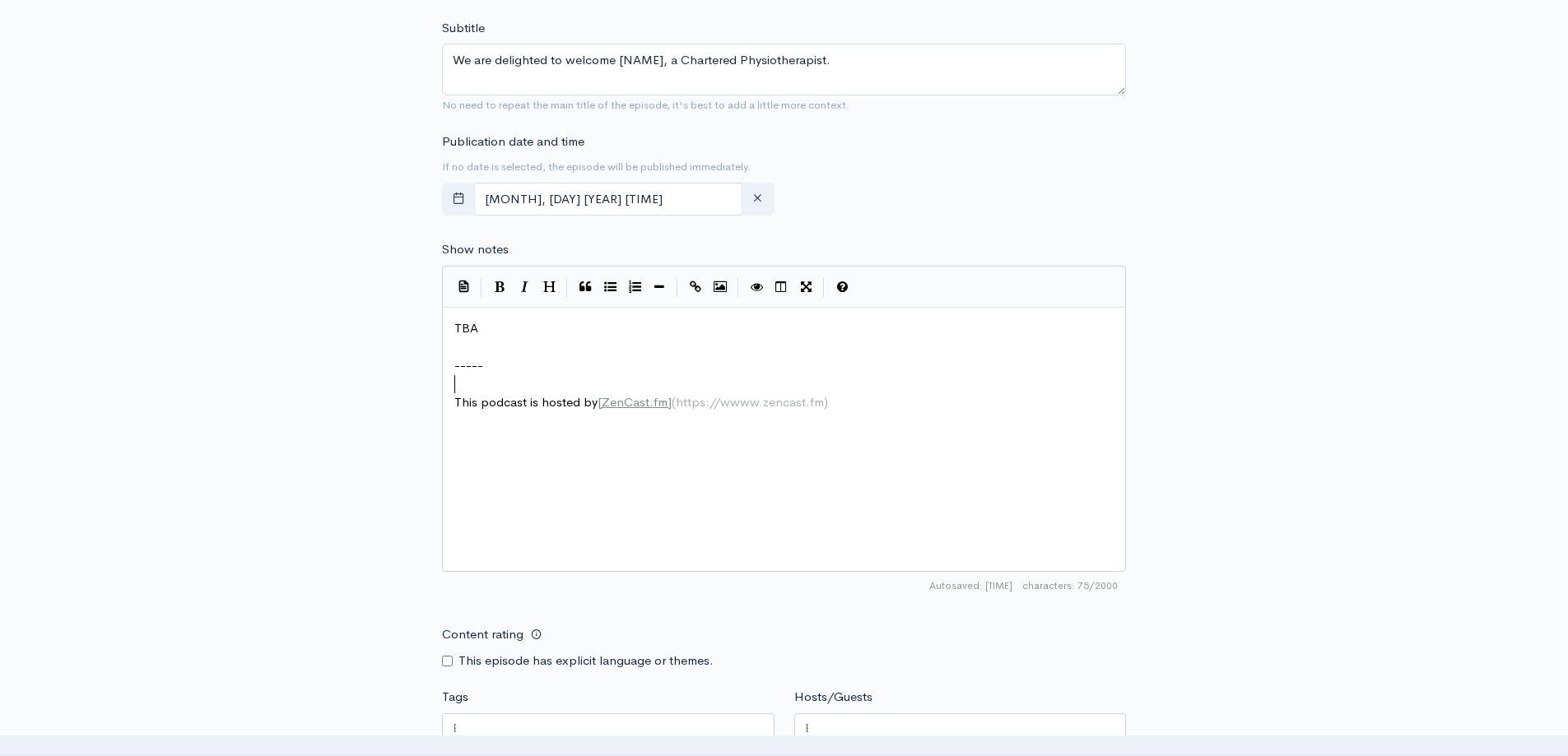 scroll, scrollTop: 1, scrollLeft: 0, axis: vertical 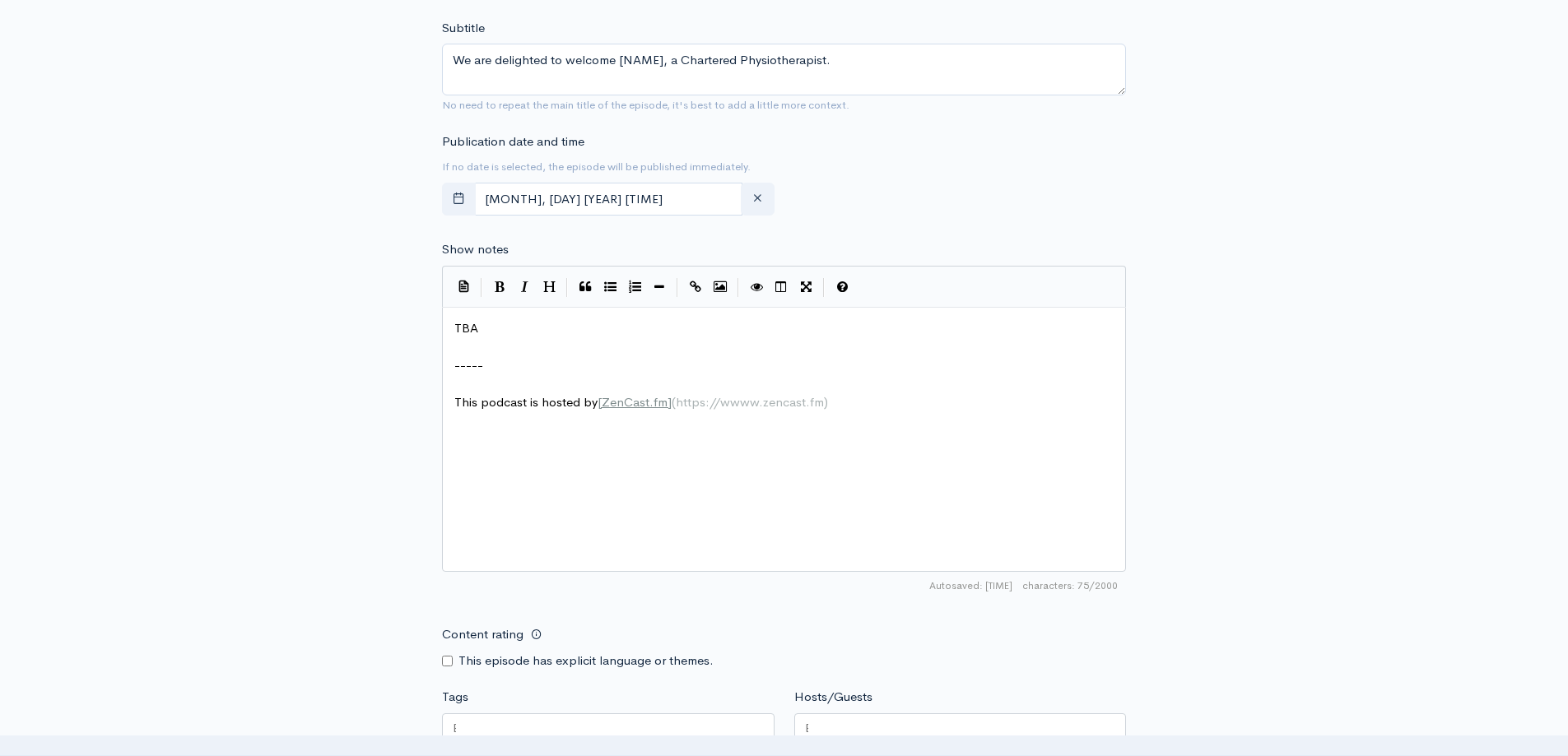 drag, startPoint x: 479, startPoint y: 347, endPoint x: 488, endPoint y: 329, distance: 20.124612 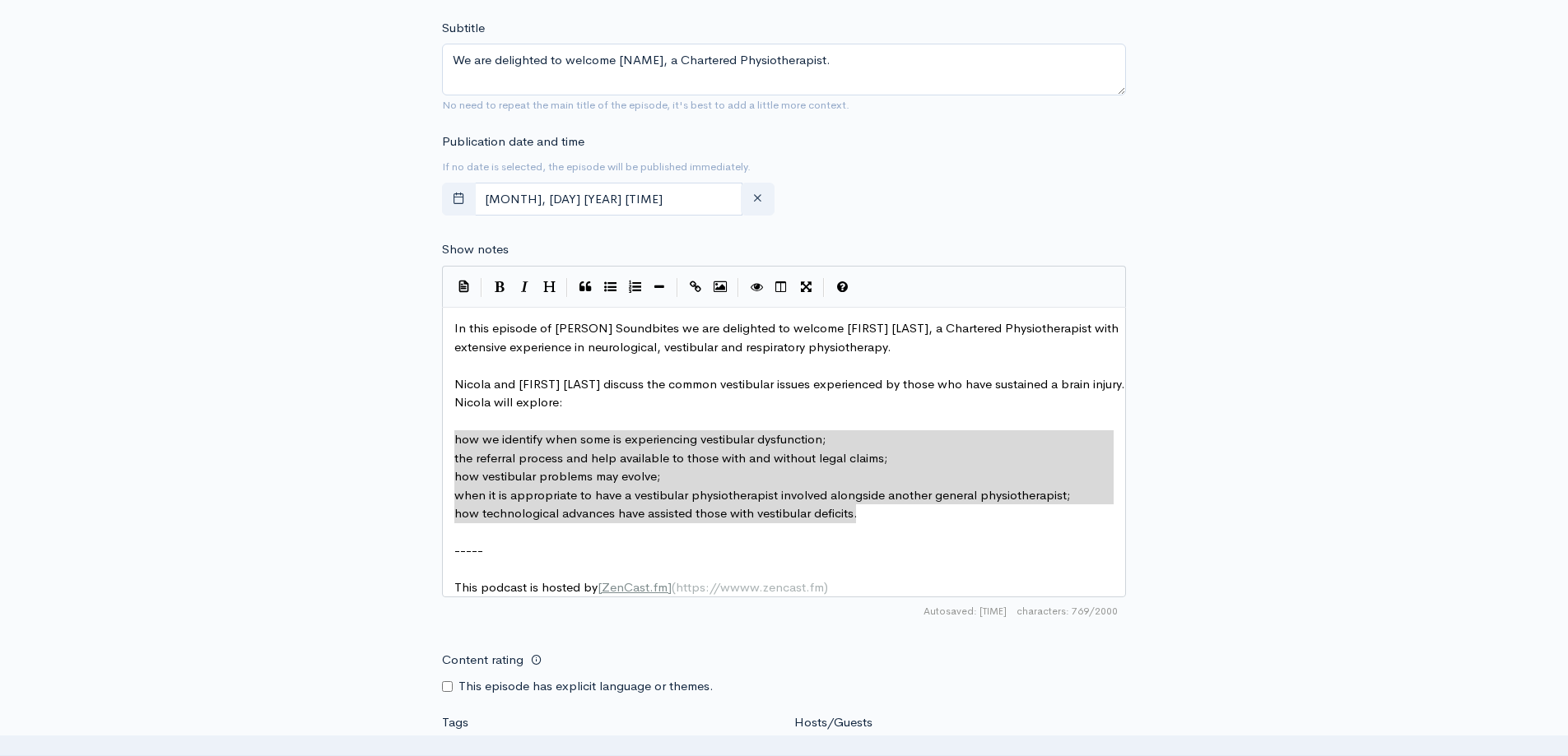 drag, startPoint x: 454, startPoint y: 440, endPoint x: 971, endPoint y: 507, distance: 521.323 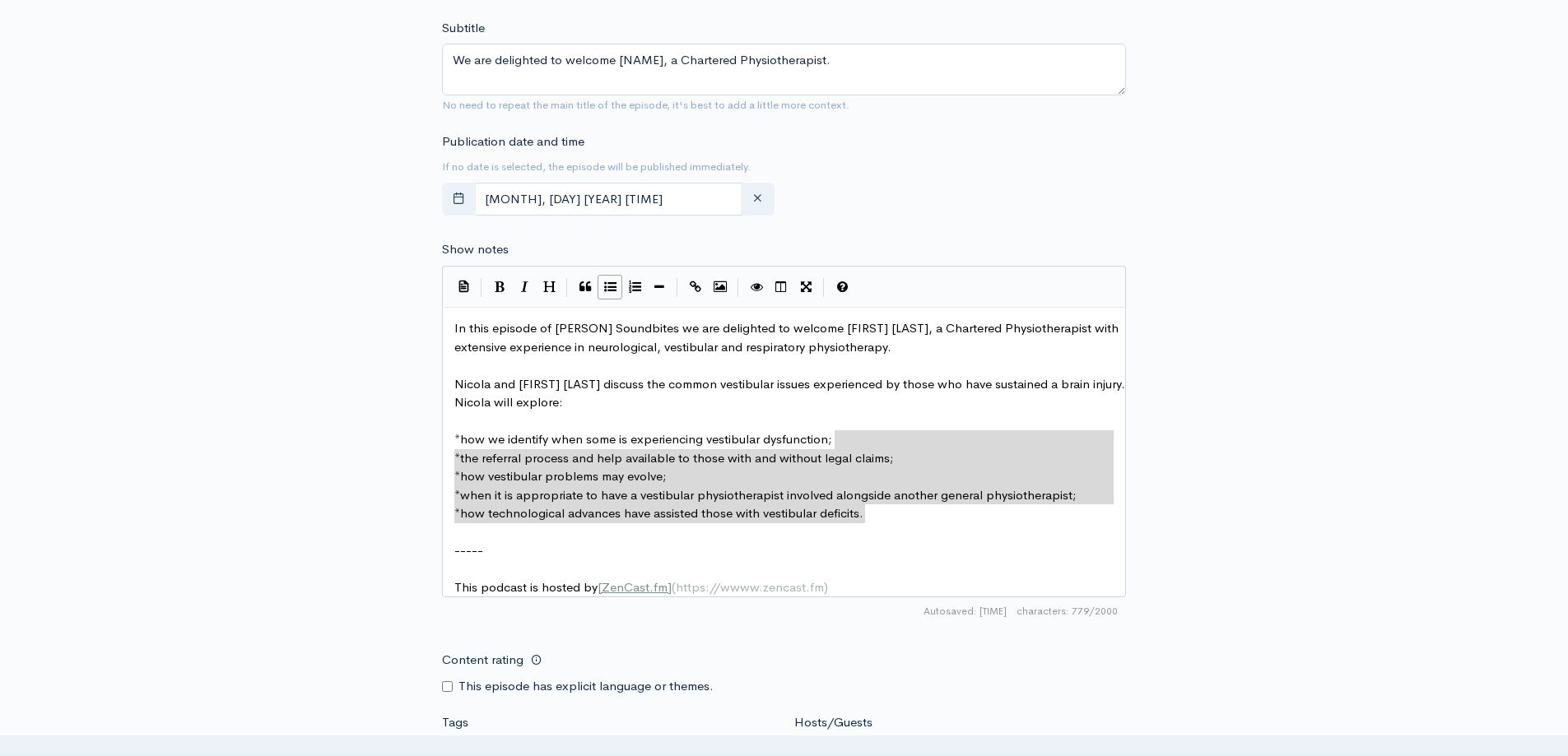 click on "Nicola and Emma Lyons discuss the common vestibular issues experienced by those who have sustained a brain injury. Nicola will explore:" at bounding box center (790, 393) 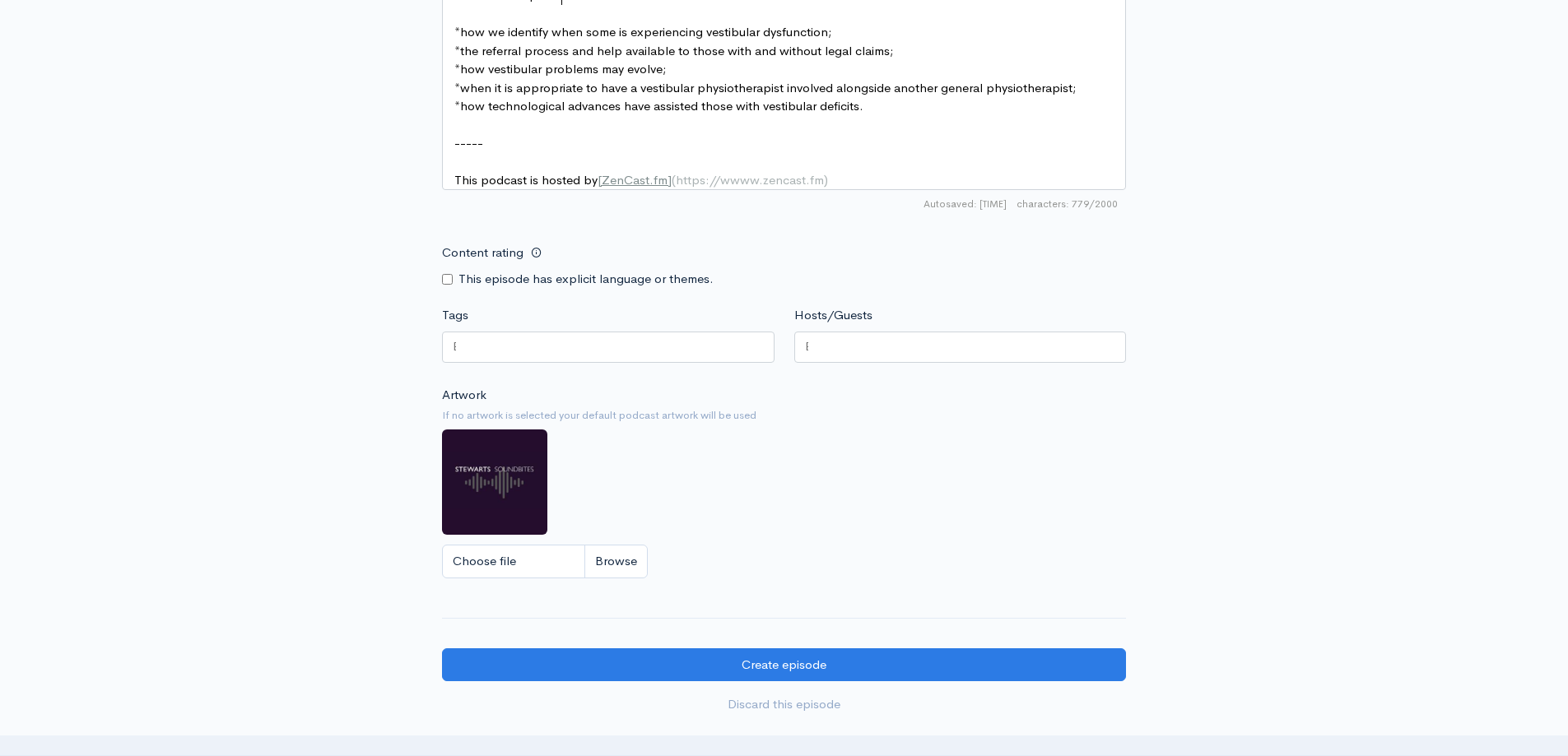 scroll, scrollTop: 1069, scrollLeft: 0, axis: vertical 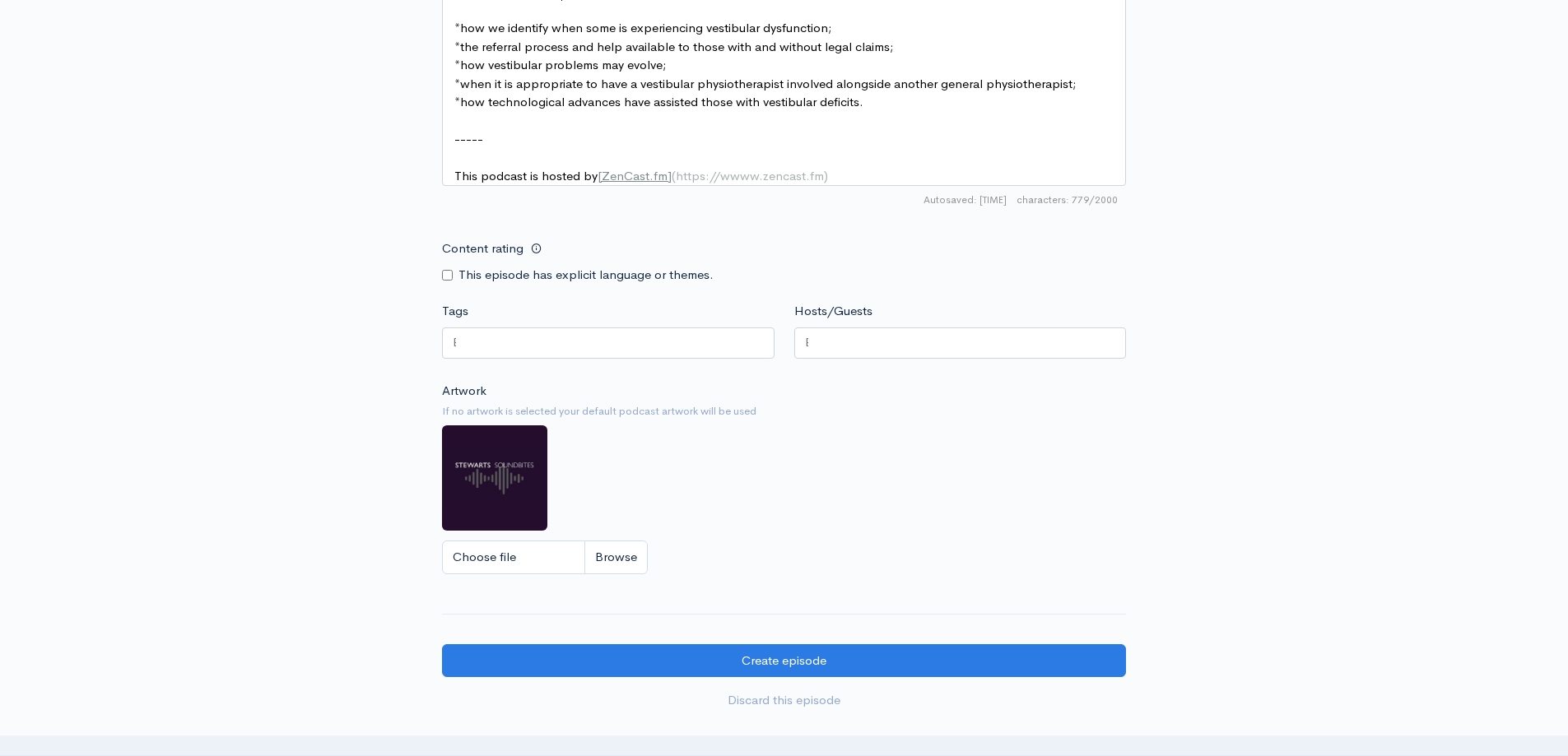 click at bounding box center [608, 343] 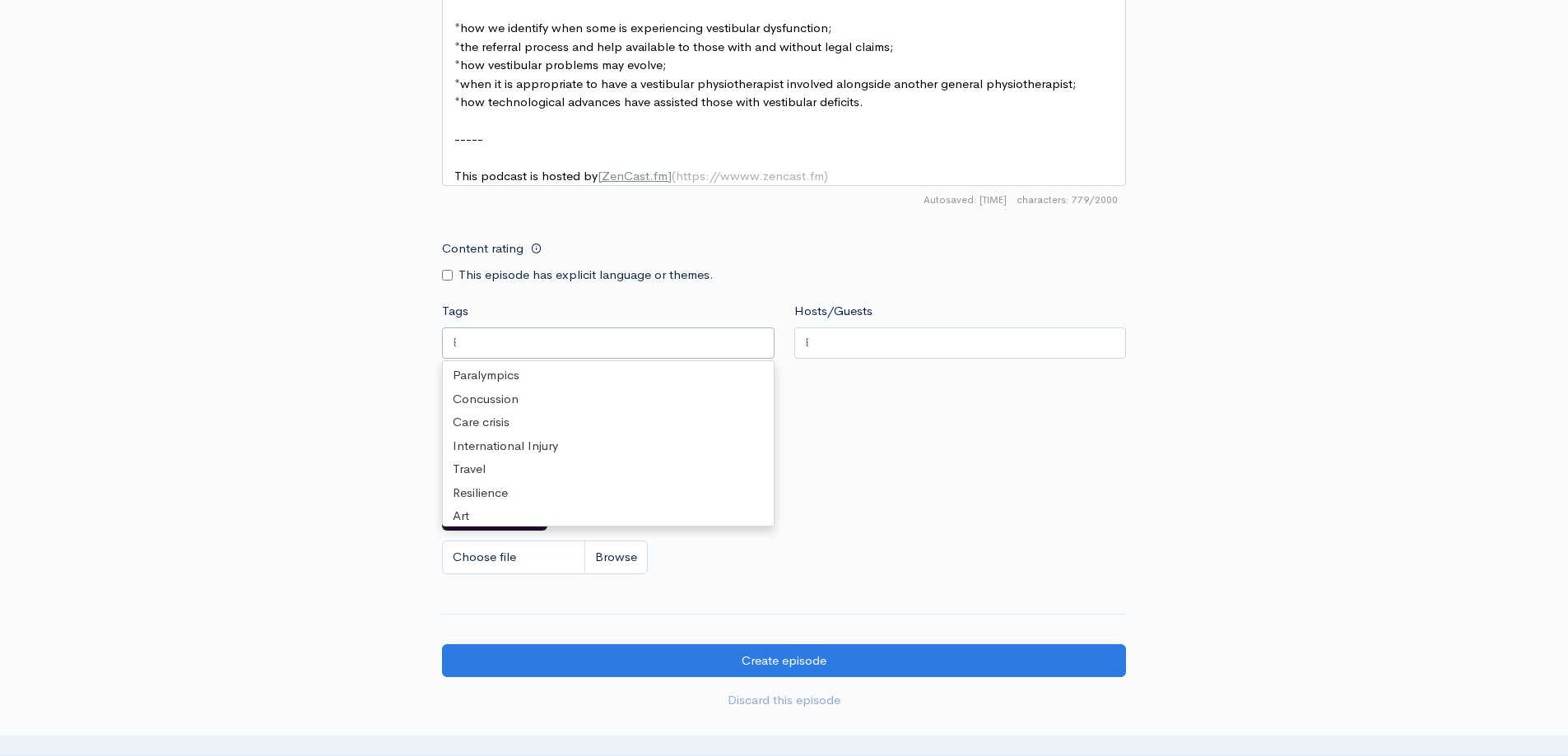 scroll, scrollTop: 823, scrollLeft: 0, axis: vertical 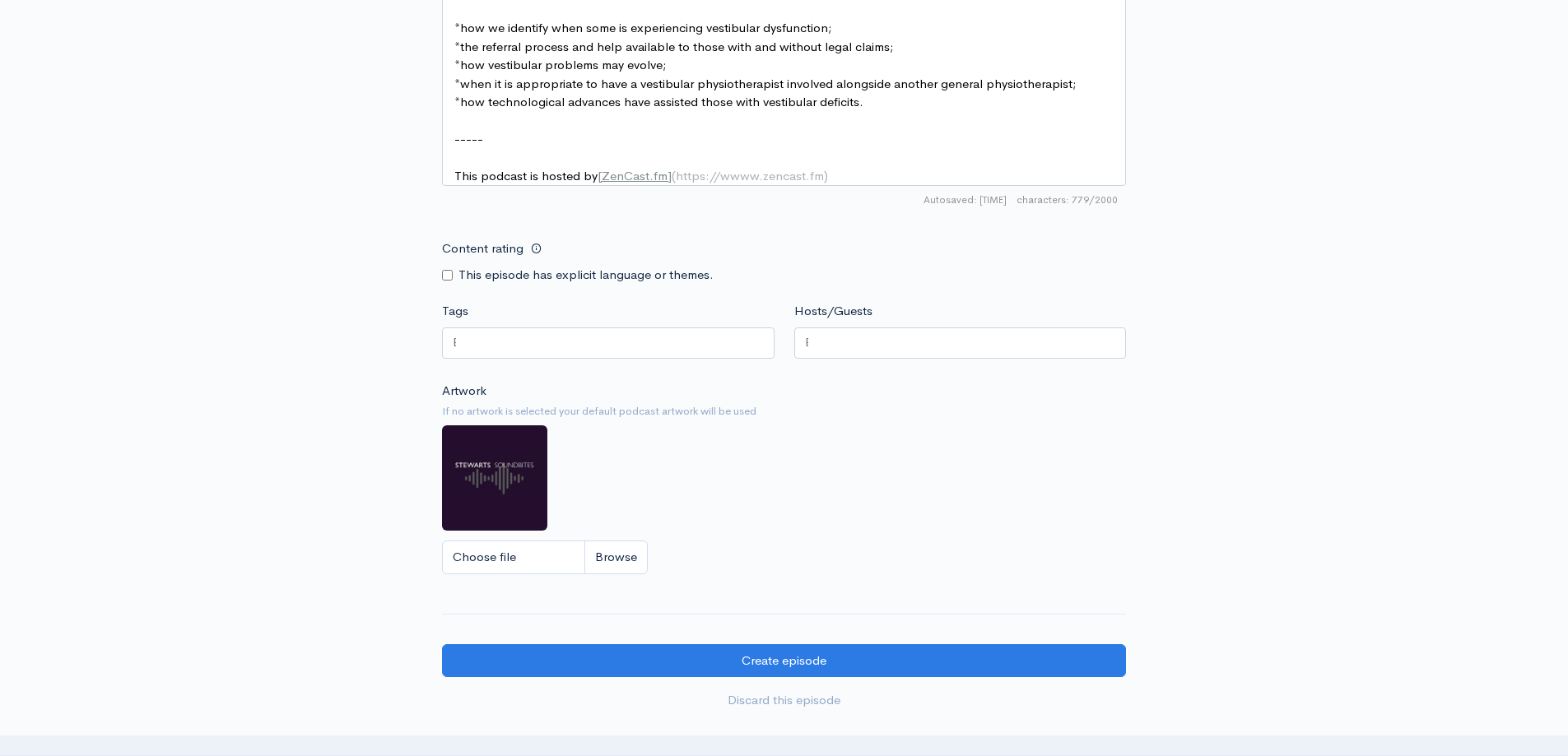 click on "Hosts/Guests" at bounding box center [961, 332] 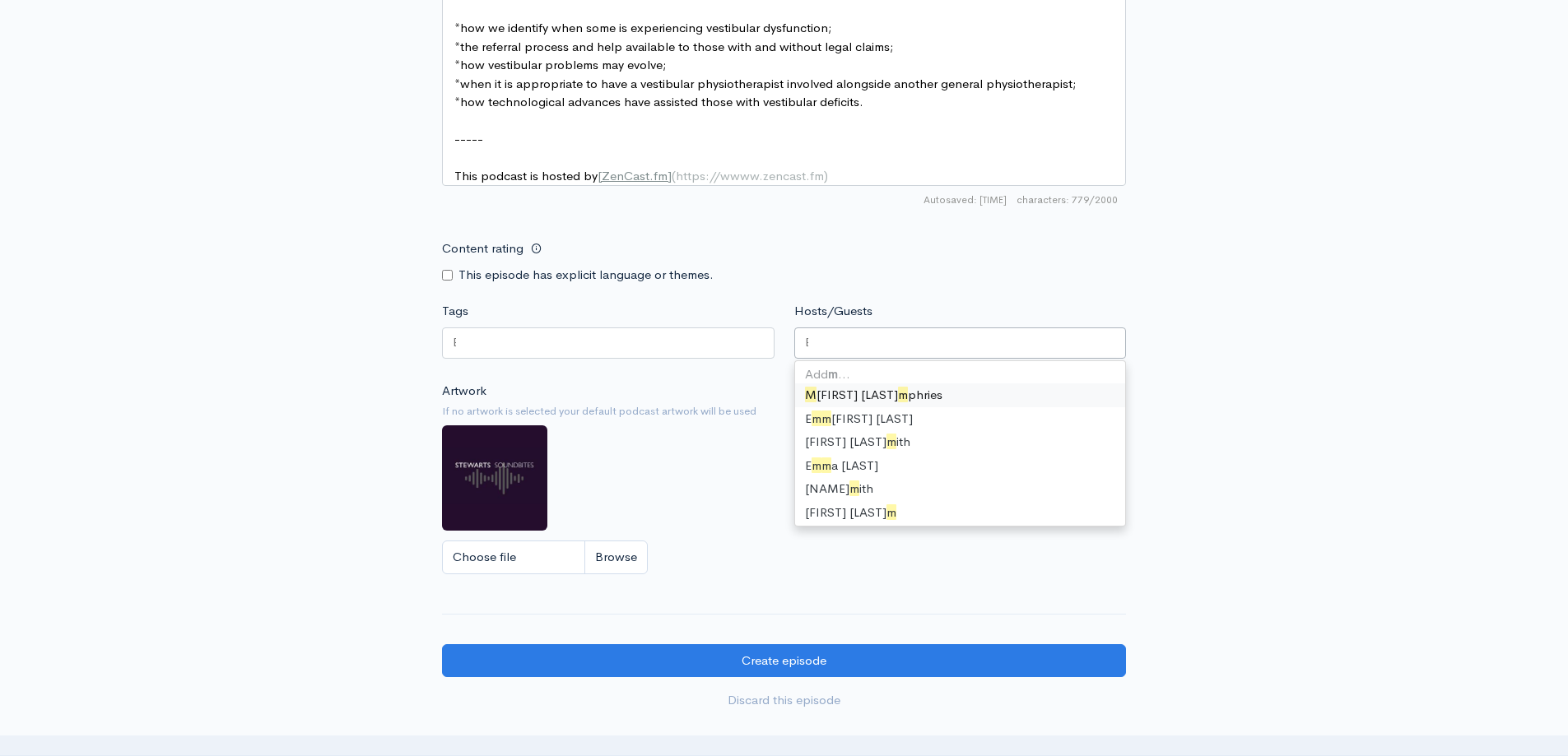 scroll, scrollTop: 0, scrollLeft: 3, axis: horizontal 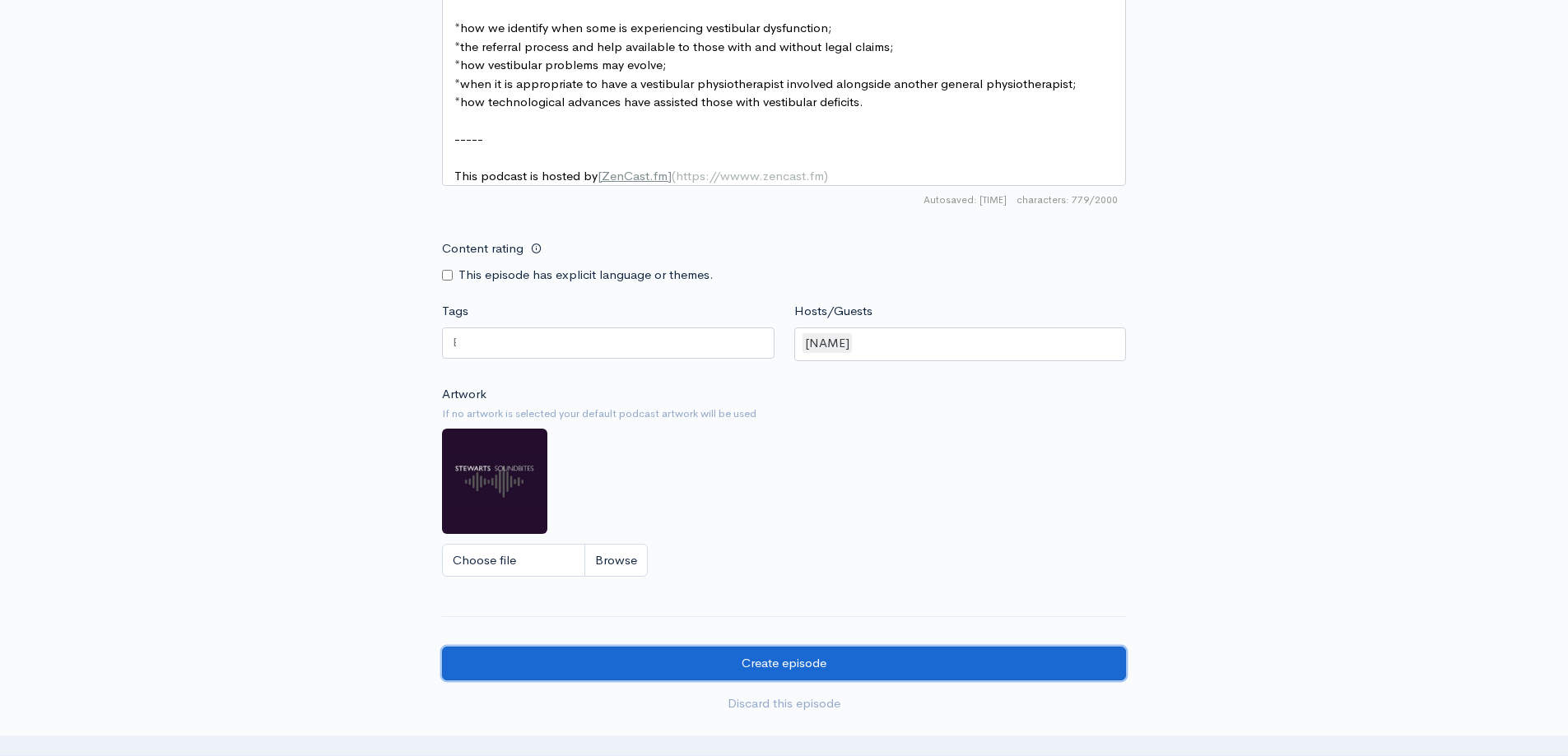 click on "Create episode" at bounding box center (784, 663) 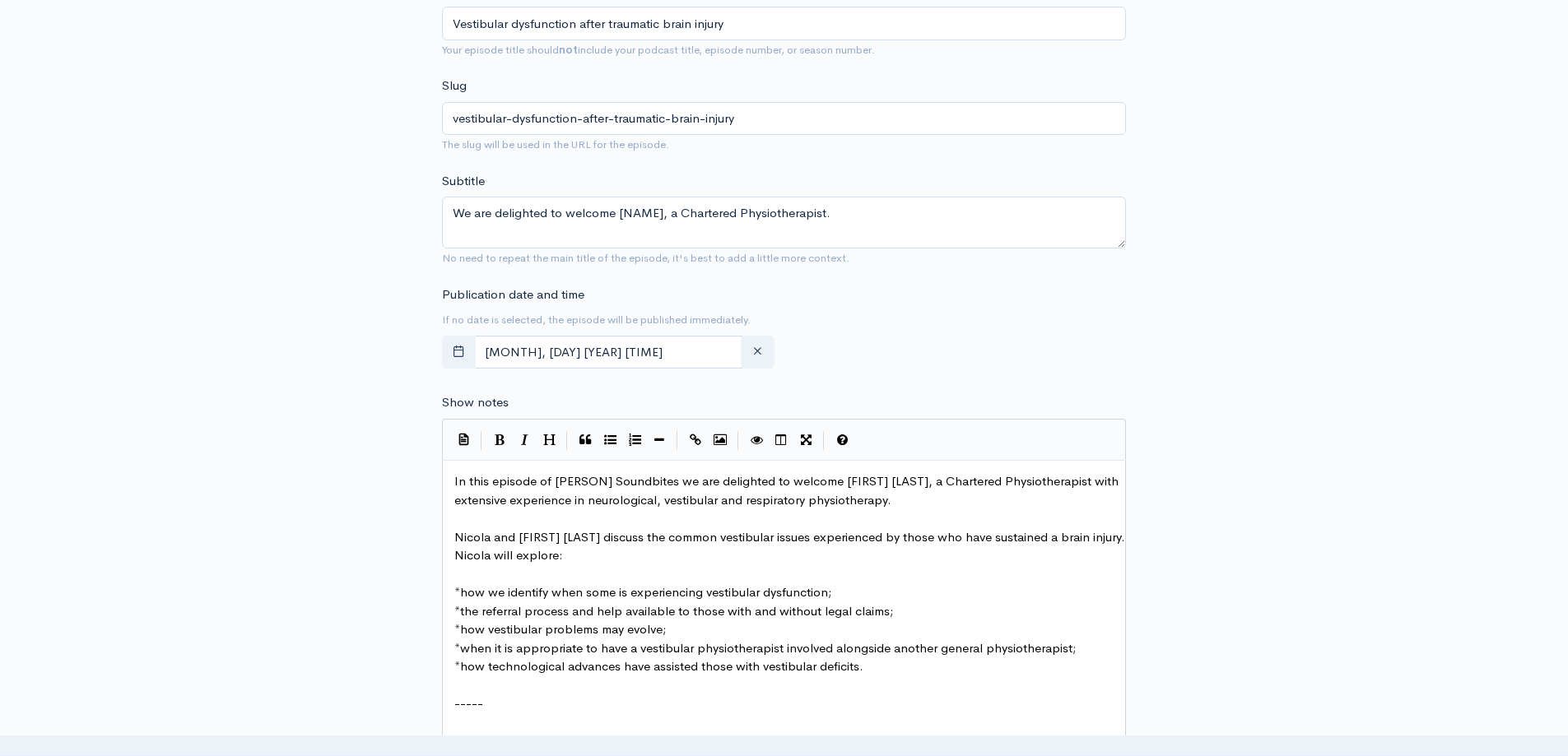scroll, scrollTop: 329, scrollLeft: 0, axis: vertical 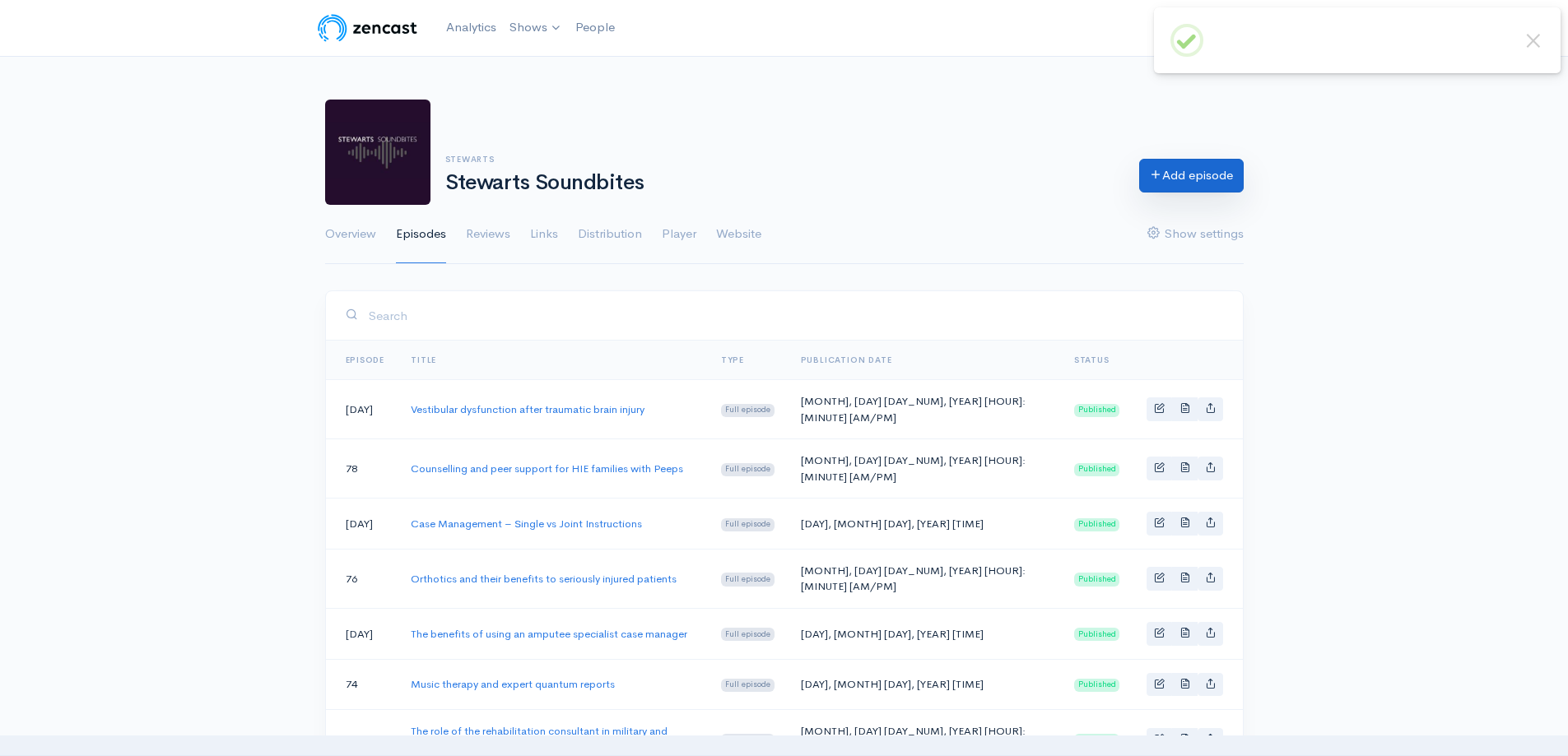 click on "Add episode" at bounding box center (1191, 175) 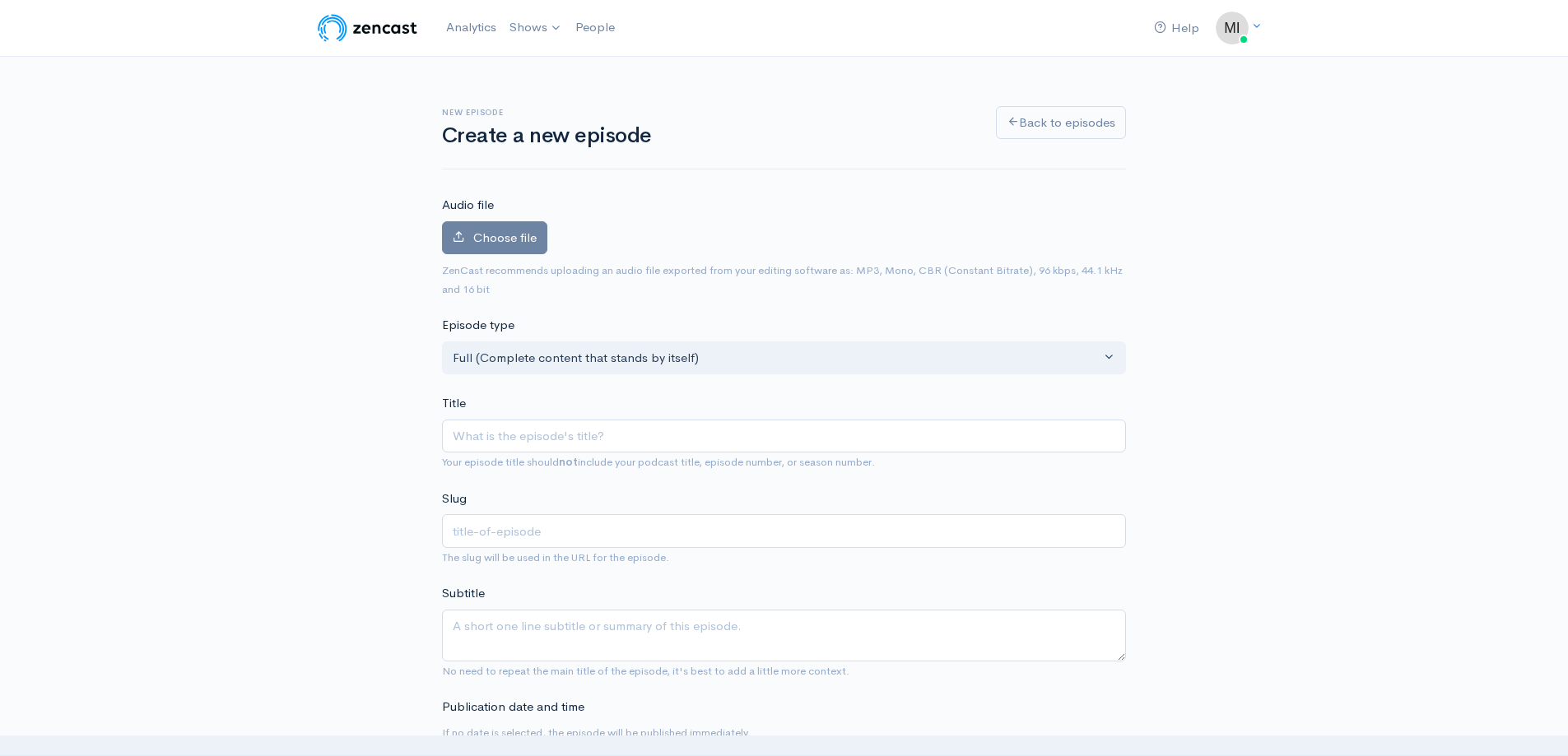scroll, scrollTop: 0, scrollLeft: 0, axis: both 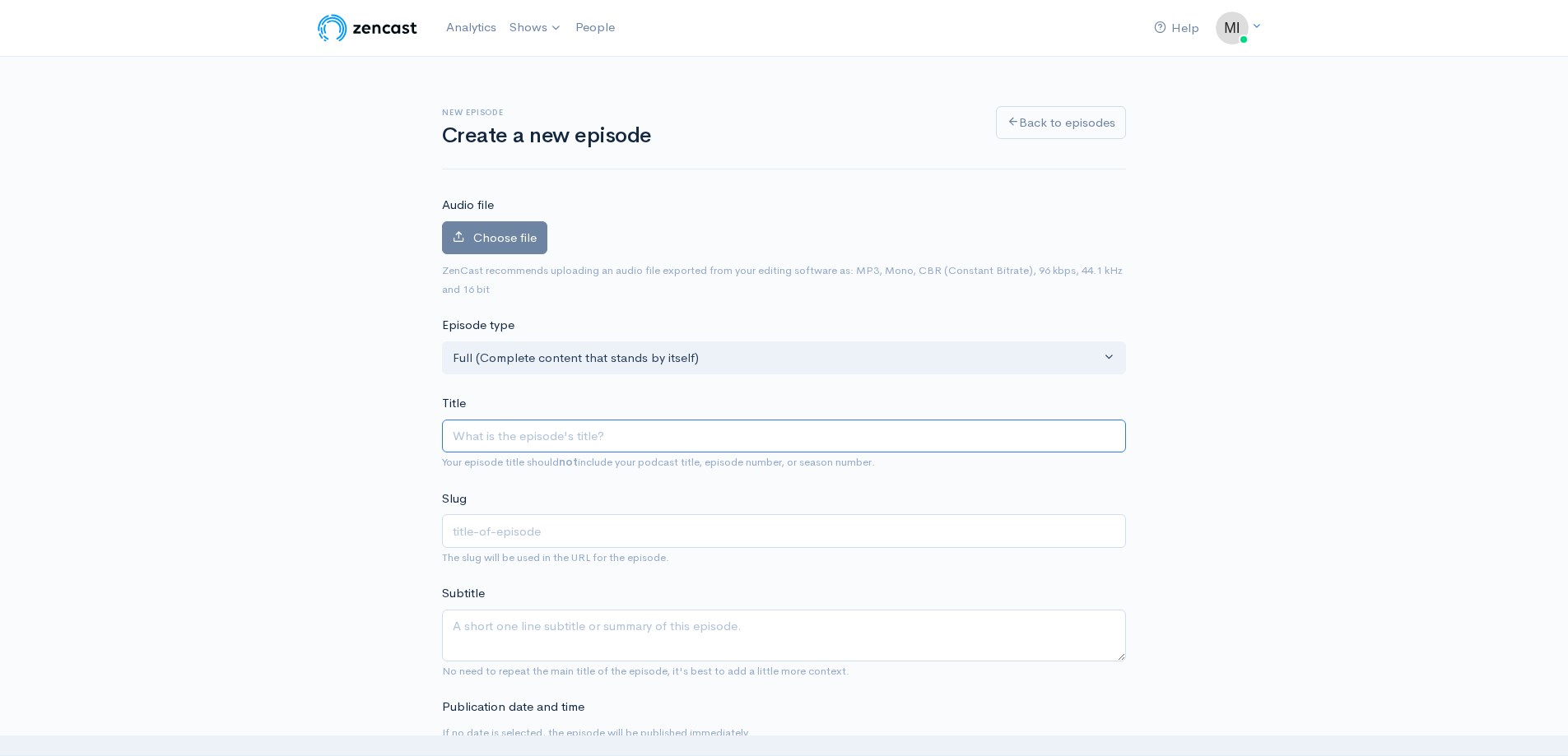 click on "Title" at bounding box center (784, 436) 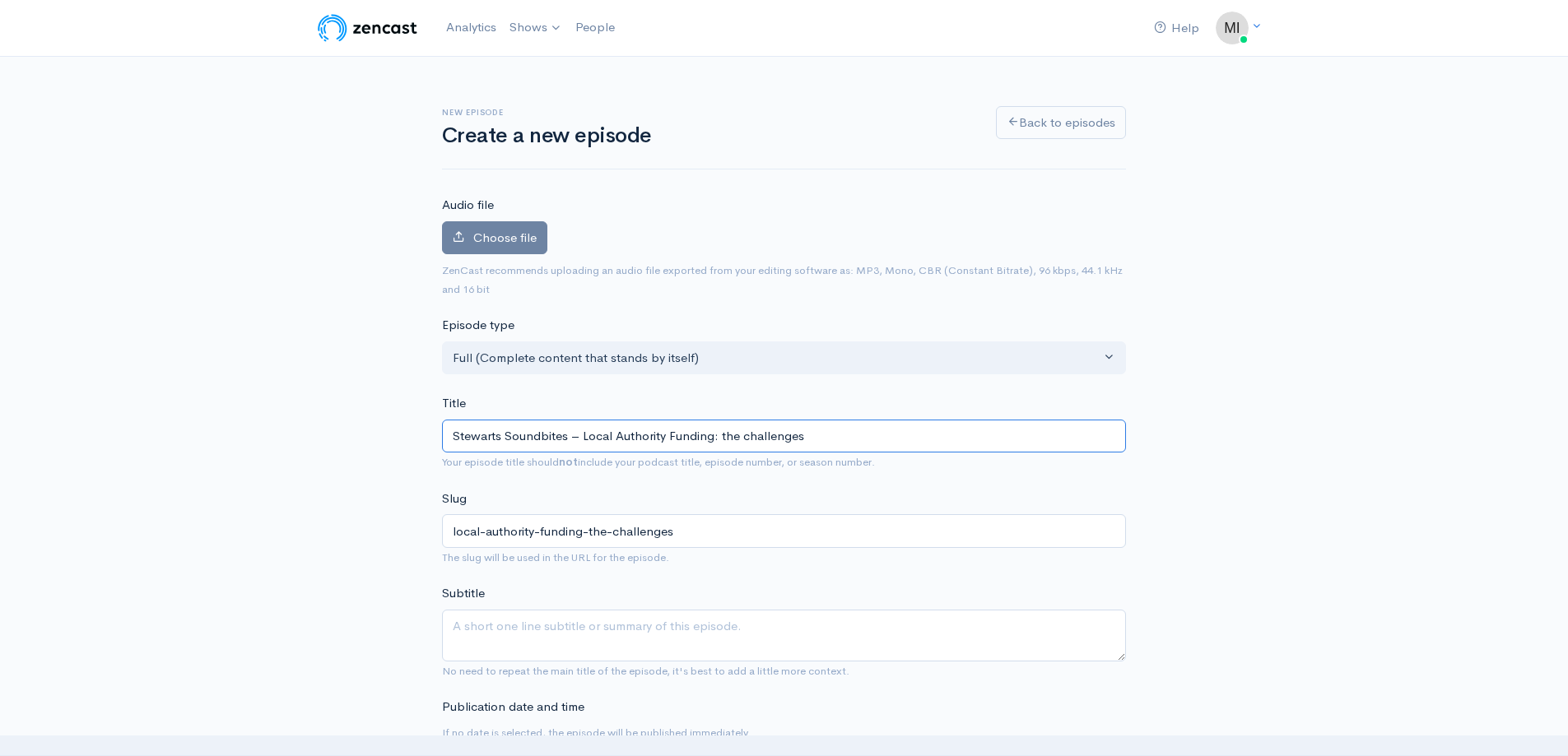 drag, startPoint x: 583, startPoint y: 438, endPoint x: 252, endPoint y: 427, distance: 331.1827 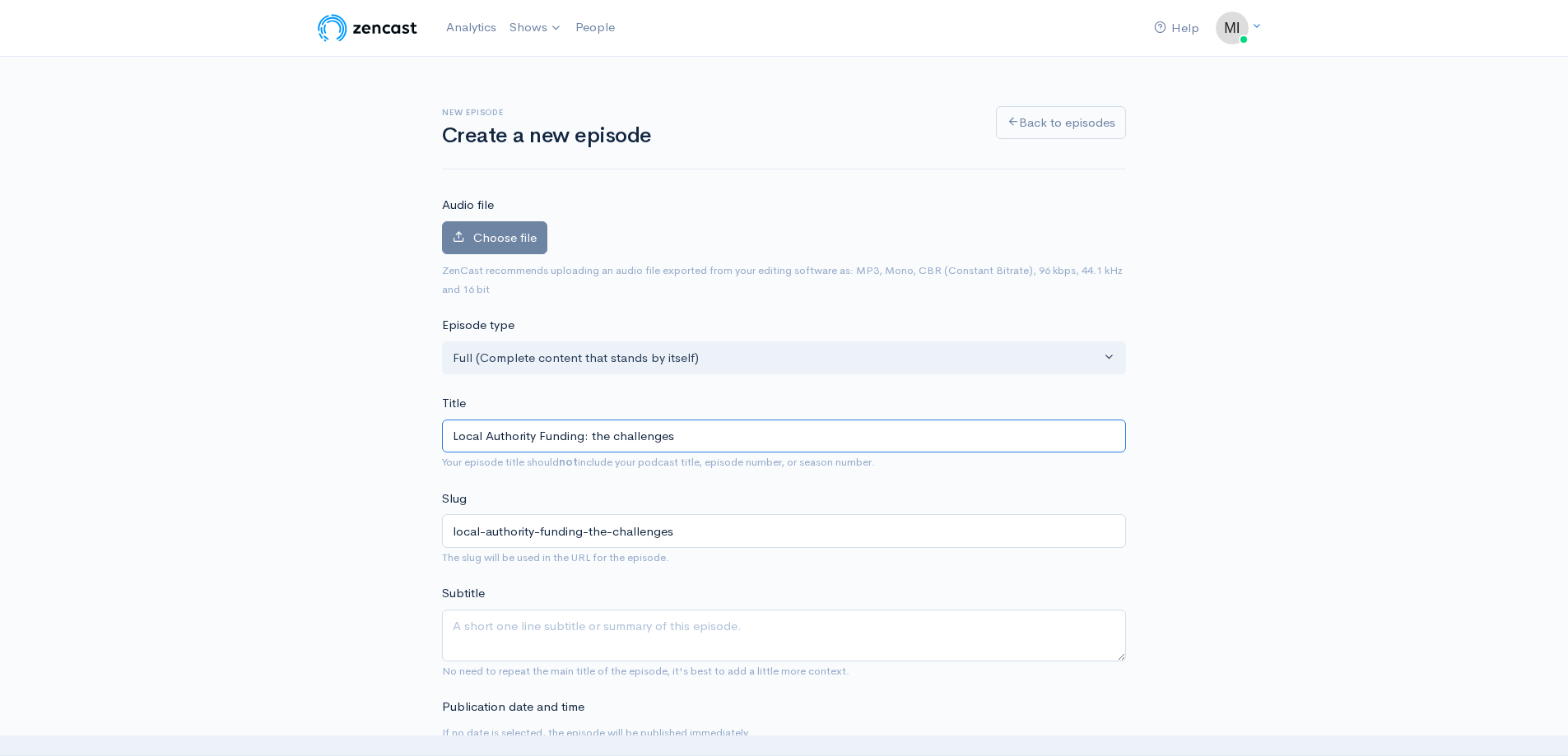 type on "Local Authority Funding: the challenges" 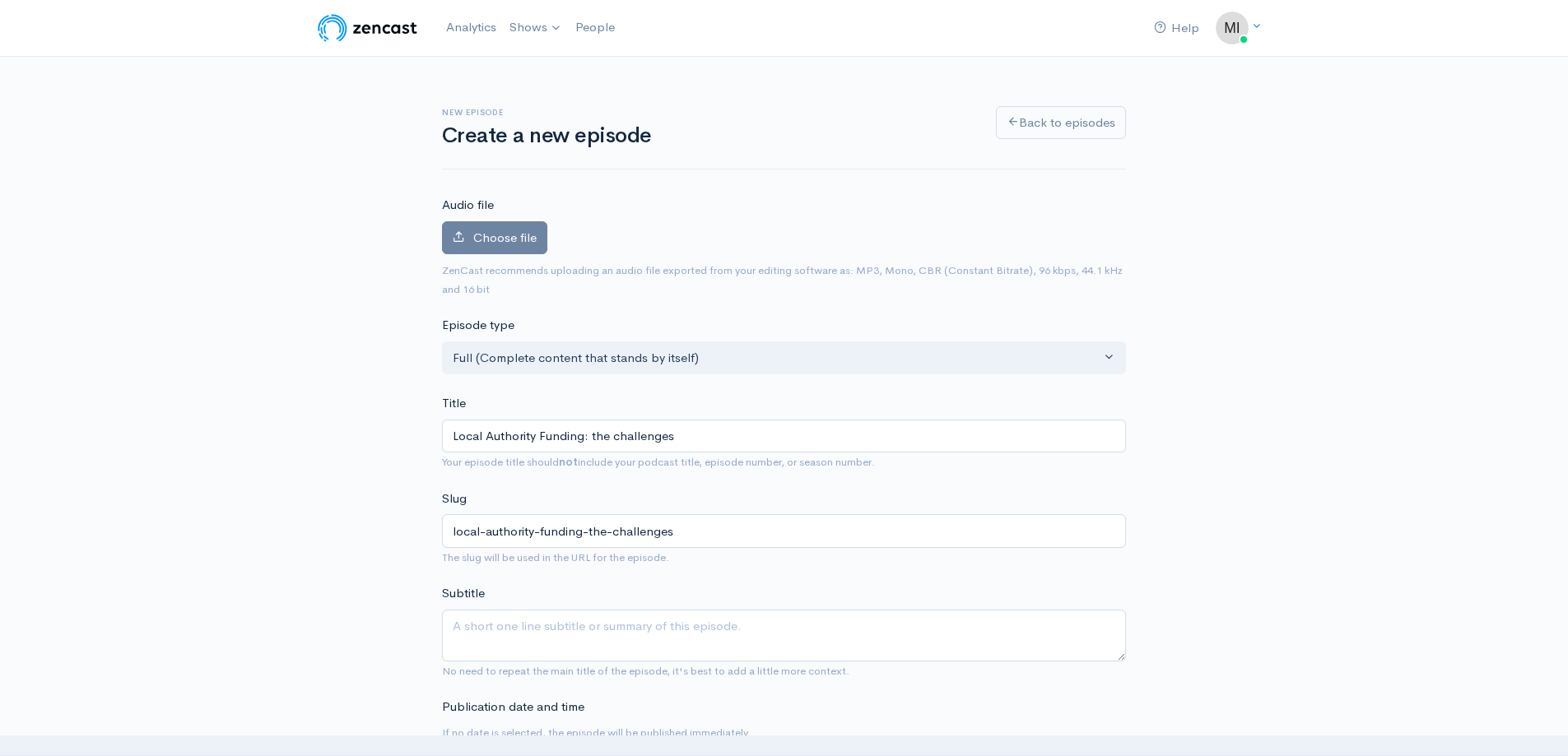 click on "Choose file" at bounding box center (495, 238) 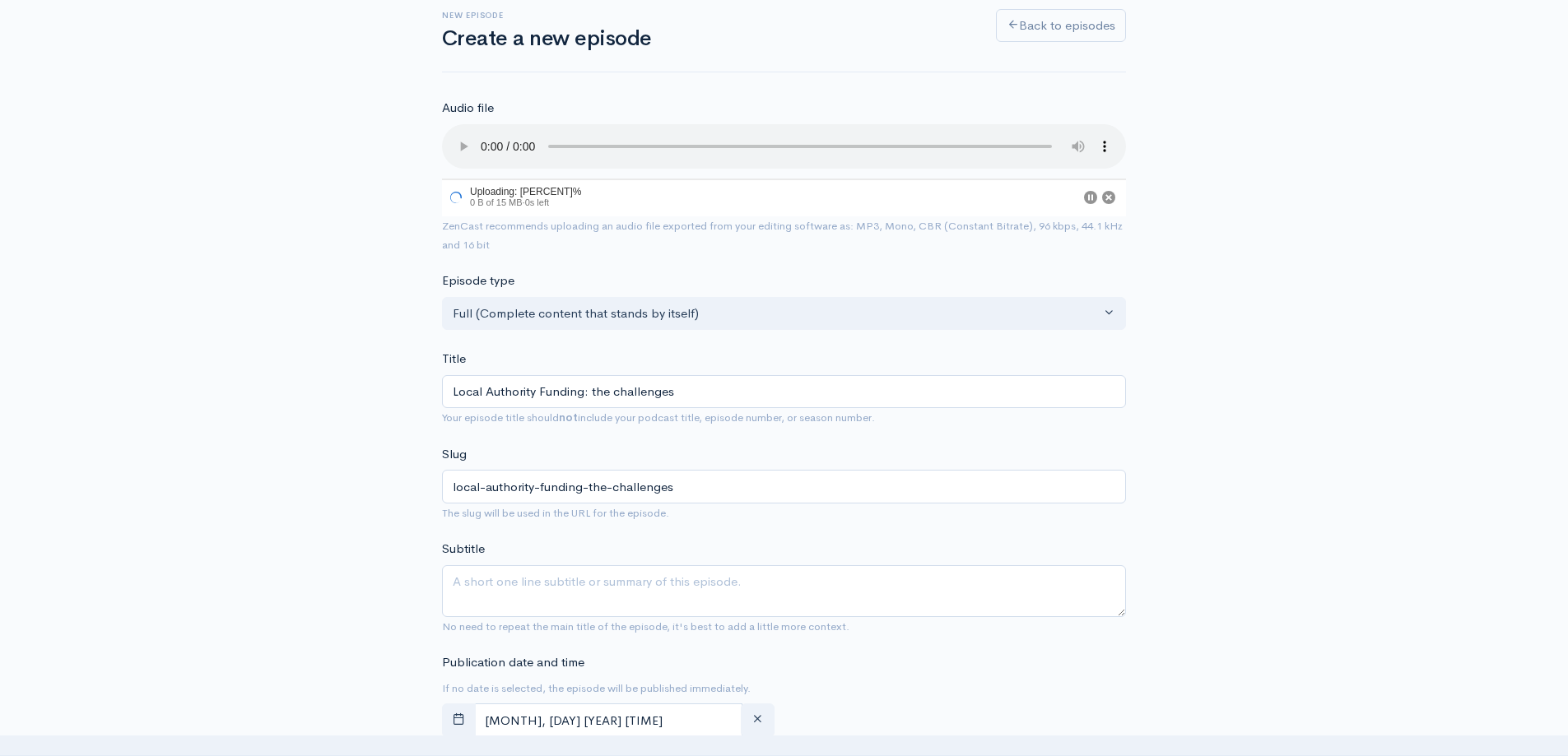 scroll, scrollTop: 247, scrollLeft: 0, axis: vertical 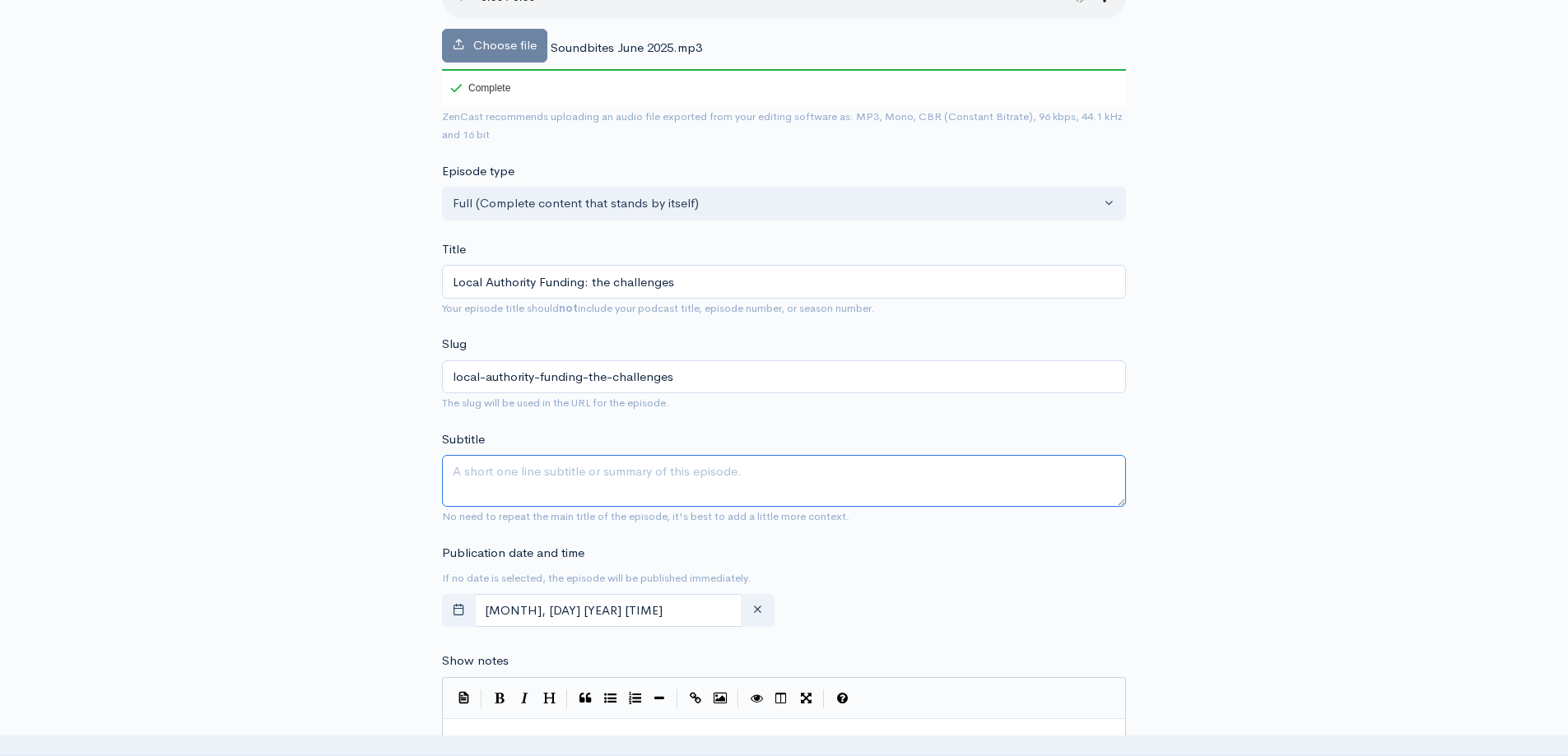 click on "Subtitle" at bounding box center (784, 480) 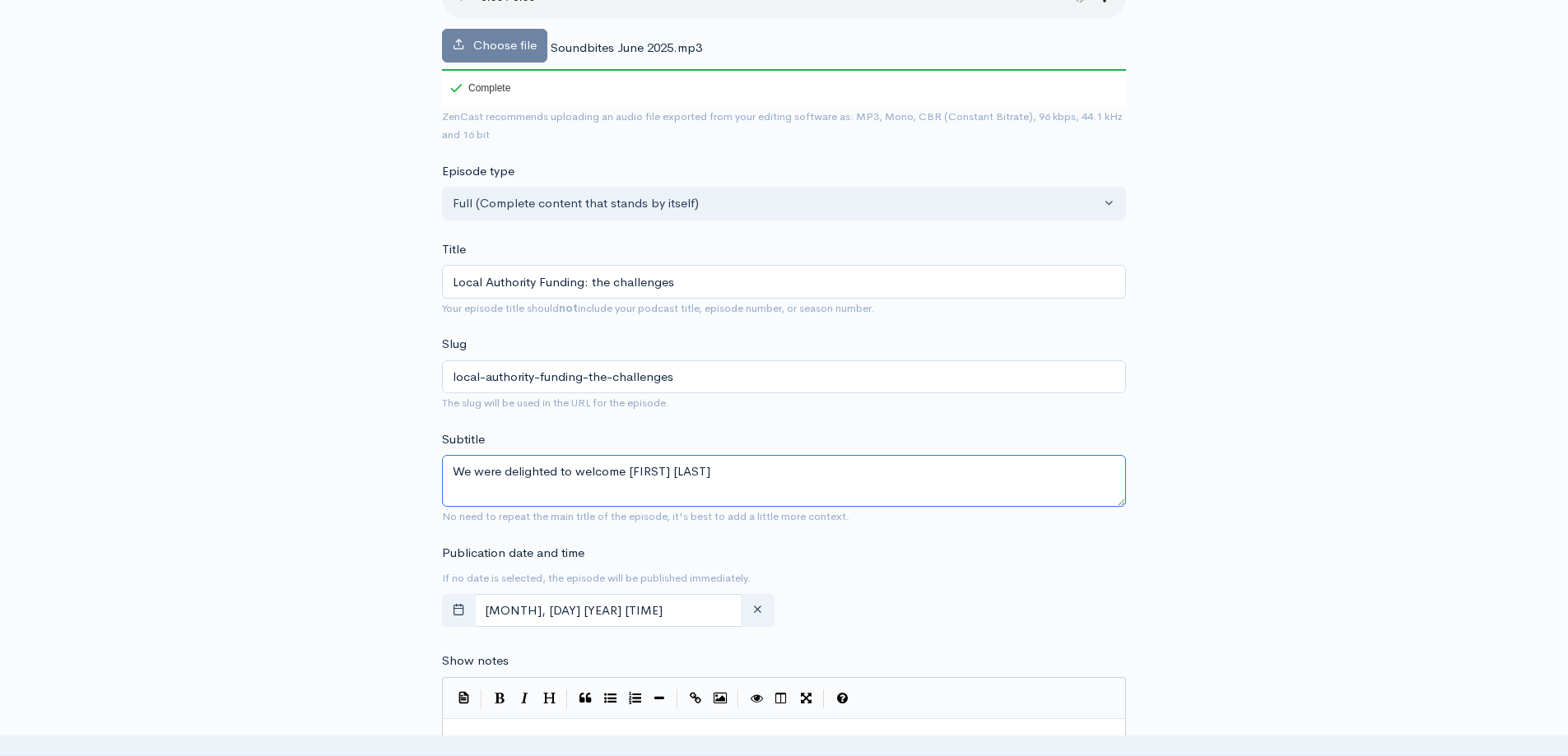 click on "We were delighted to welcome Rachel Burley-Stower" at bounding box center [784, 480] 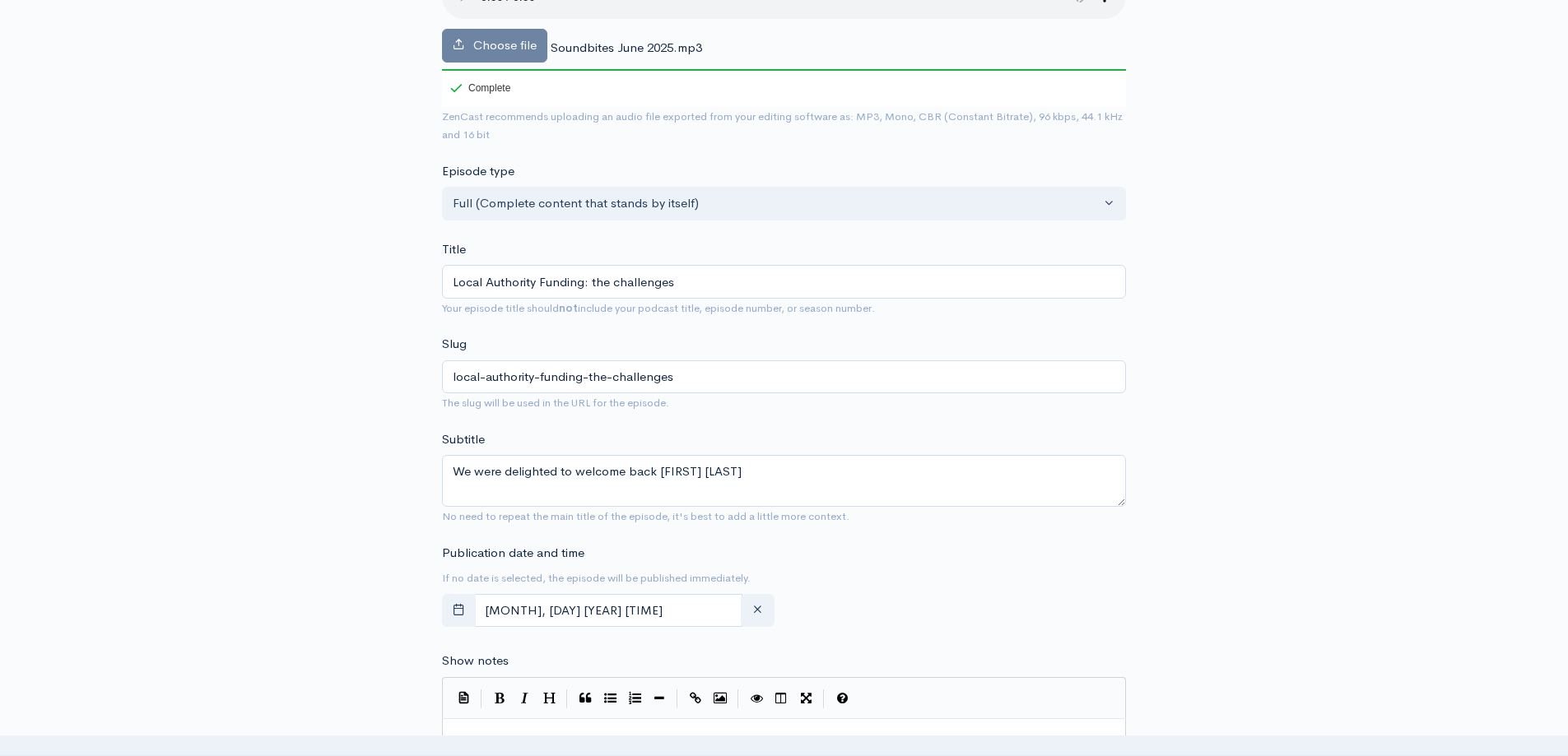 click on "Audio file       Choose file     Soundbites June 2025.mp3                 100   Complete   ZenCast recommends uploading an audio file exported from your editing
software as: MP3, Mono, CBR (Constant Bitrate), 96 kbps, 44.1 kHz and 16 bit   Episode type   Full (Complete content that stands by itself) Trailer (a short, promotional piece of content that represents a preview for a show) Bonus (extra content for a show (for example, behind the scenes information or interviews with the cast) Full (Complete content that stands by itself)     Title   Local Authority Funding: the challenges   Your episode title should  not  include your podcast
title, episode number, or season number.   Slug   local-authority-funding-the-challenges   The slug will be used in the URL for the episode.     Subtitle   We were delighted to welcome back Rachel Burley-Stower   No need to repeat the main title of the episode, it's best to add a little more context.   Publication date and time       July, 03 2025 14:13" at bounding box center (784, 731) 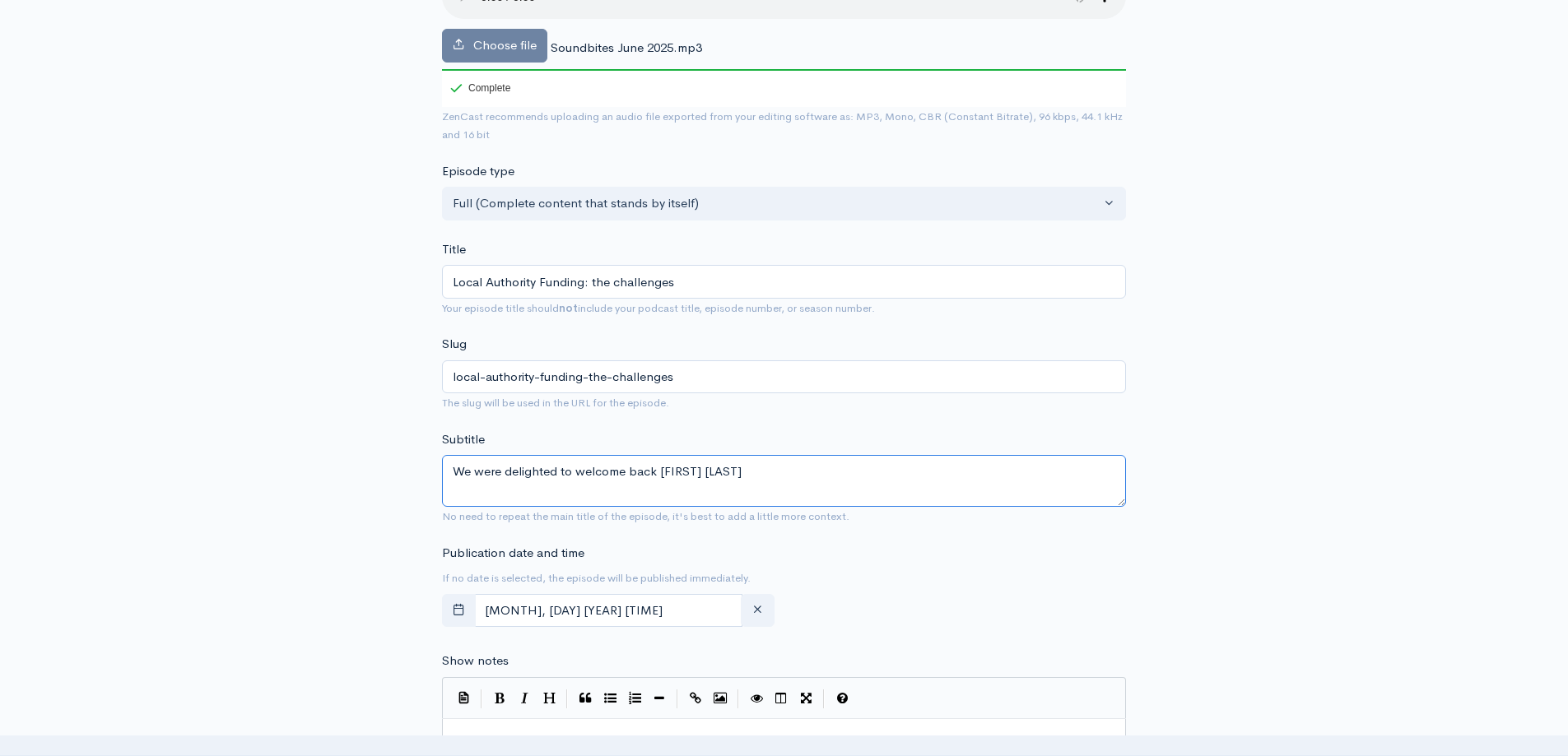 click on "We were delighted to welcome back Rachel Burley-Stower" at bounding box center [784, 480] 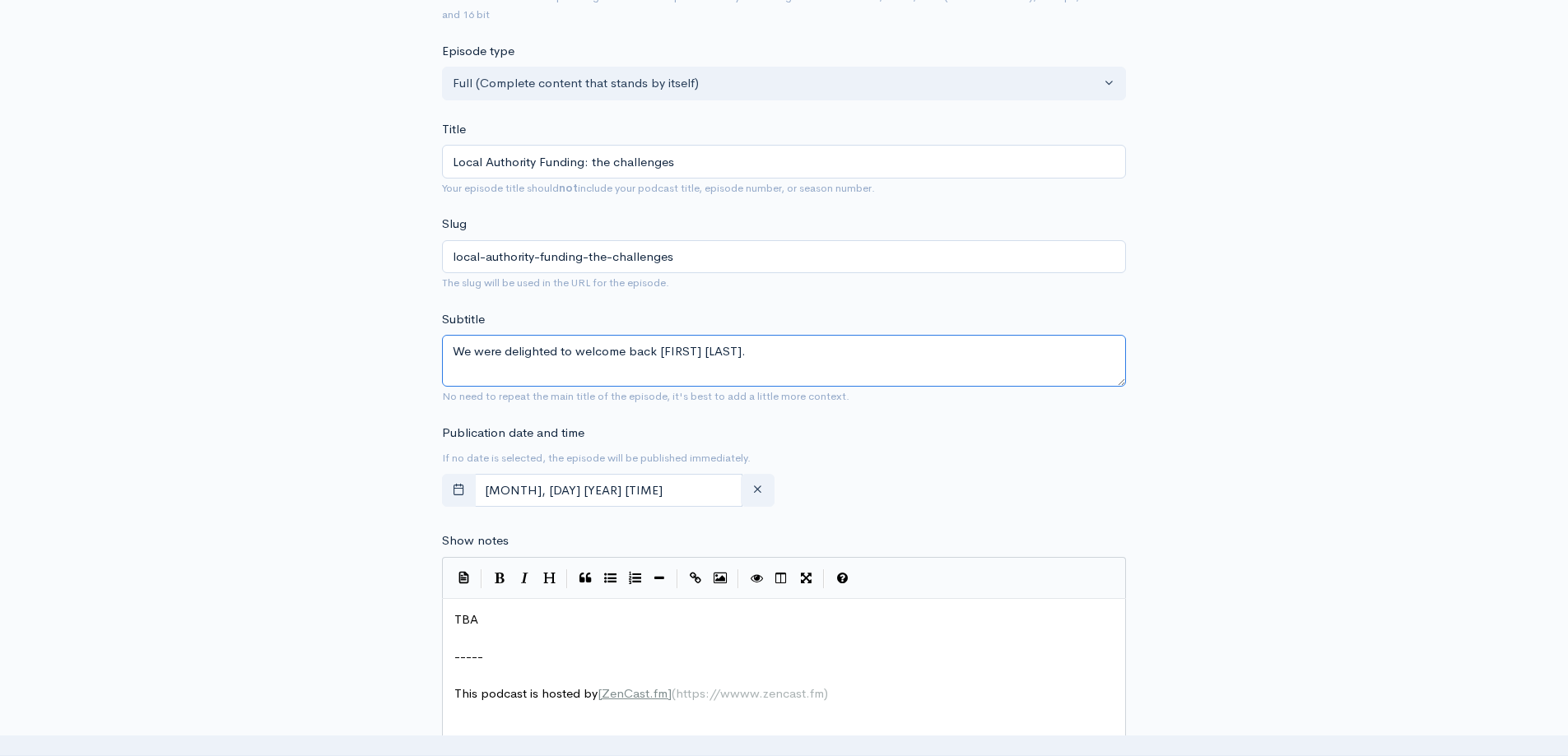 scroll, scrollTop: 658, scrollLeft: 0, axis: vertical 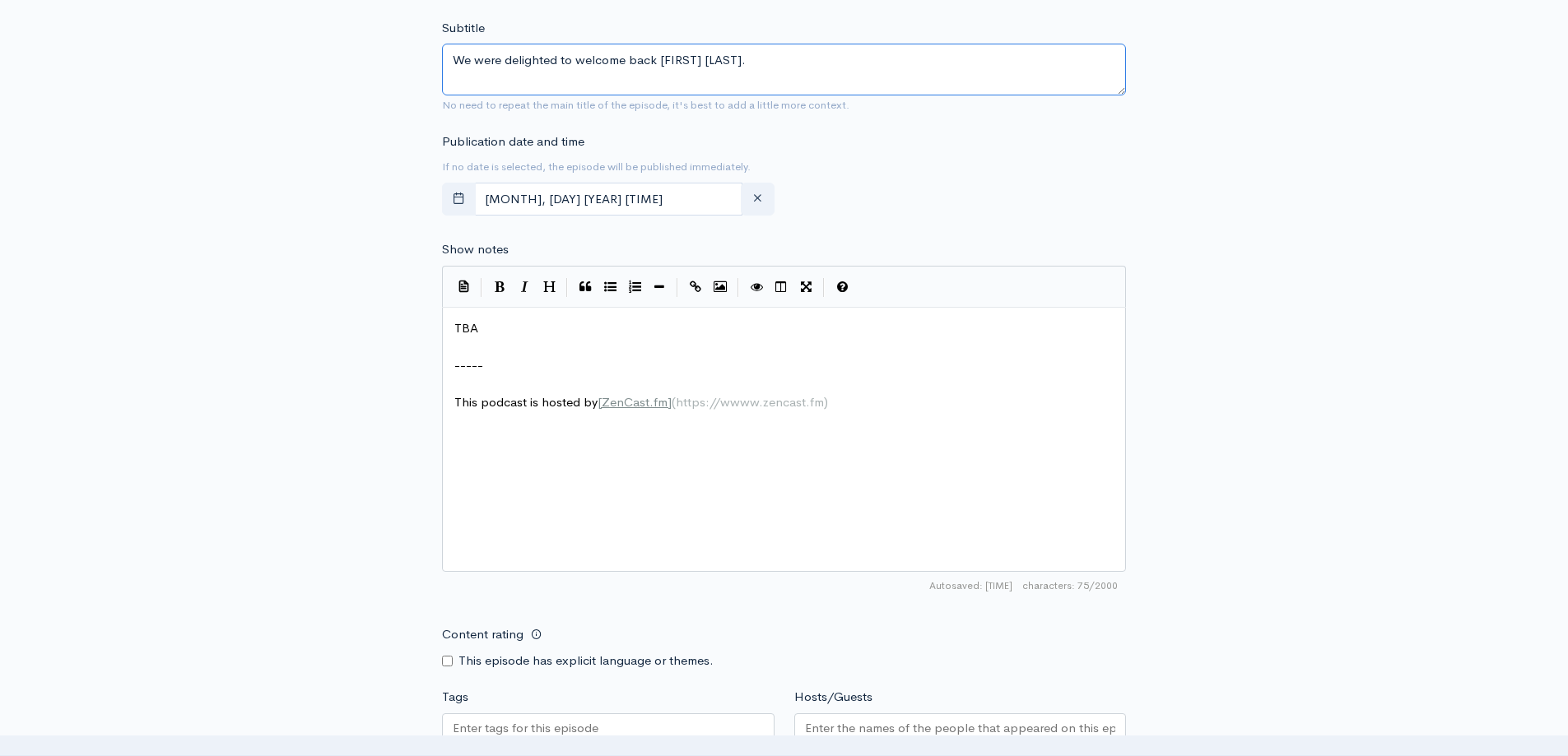 type on "We were delighted to welcome back Rachel Burley-Stower." 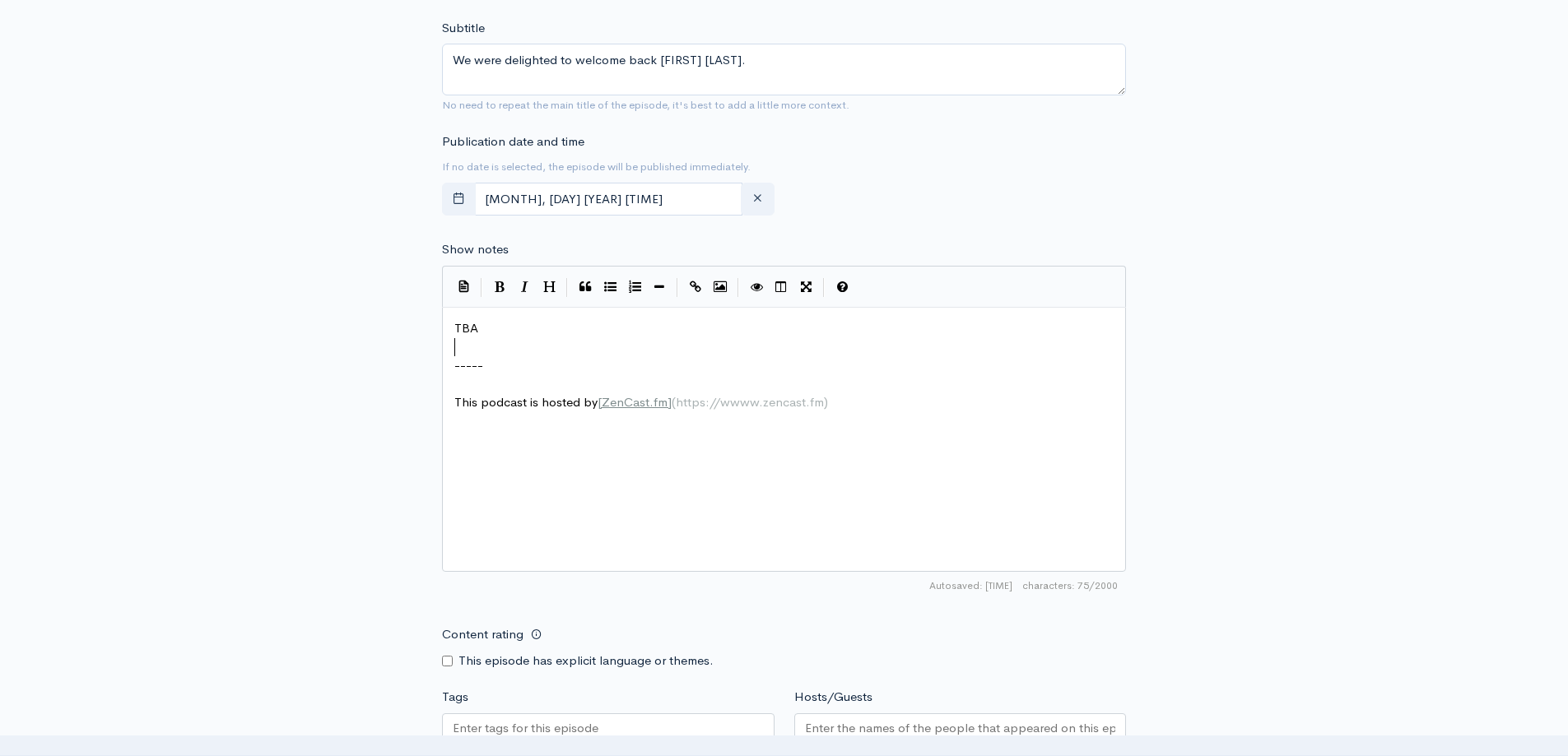scroll, scrollTop: 1, scrollLeft: 0, axis: vertical 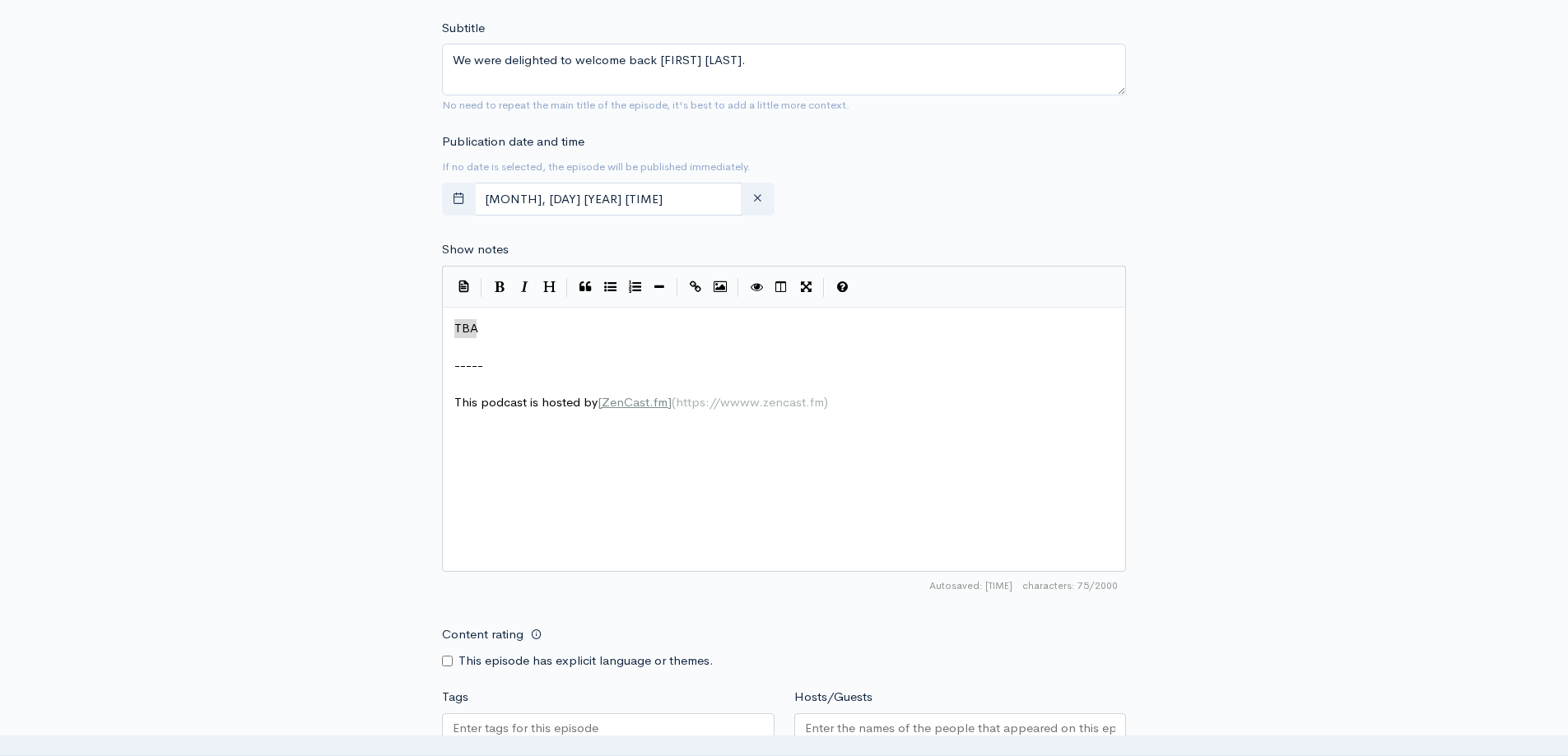 drag, startPoint x: 489, startPoint y: 326, endPoint x: 406, endPoint y: 327, distance: 83.00602 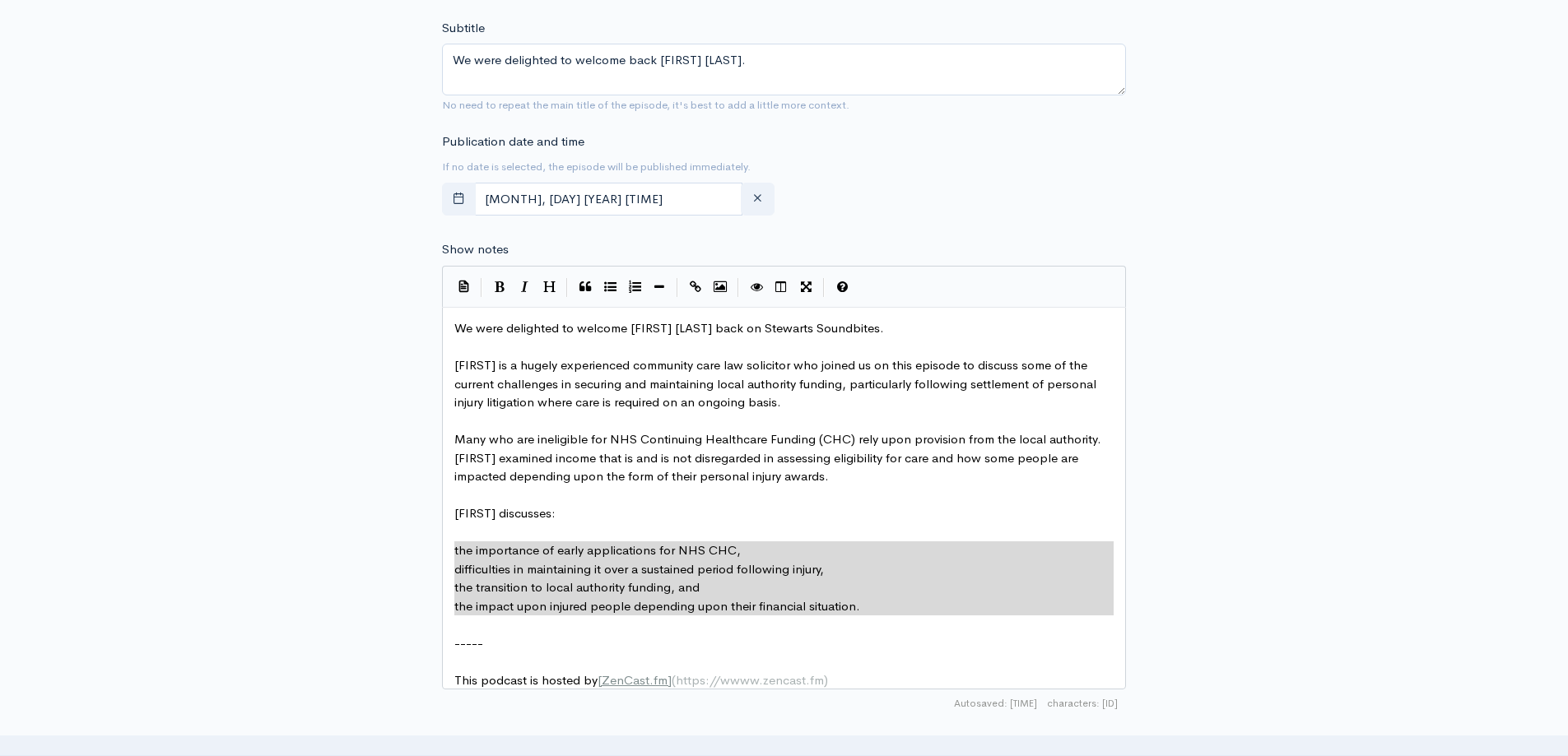drag, startPoint x: 912, startPoint y: 615, endPoint x: 449, endPoint y: 544, distance: 468.4122 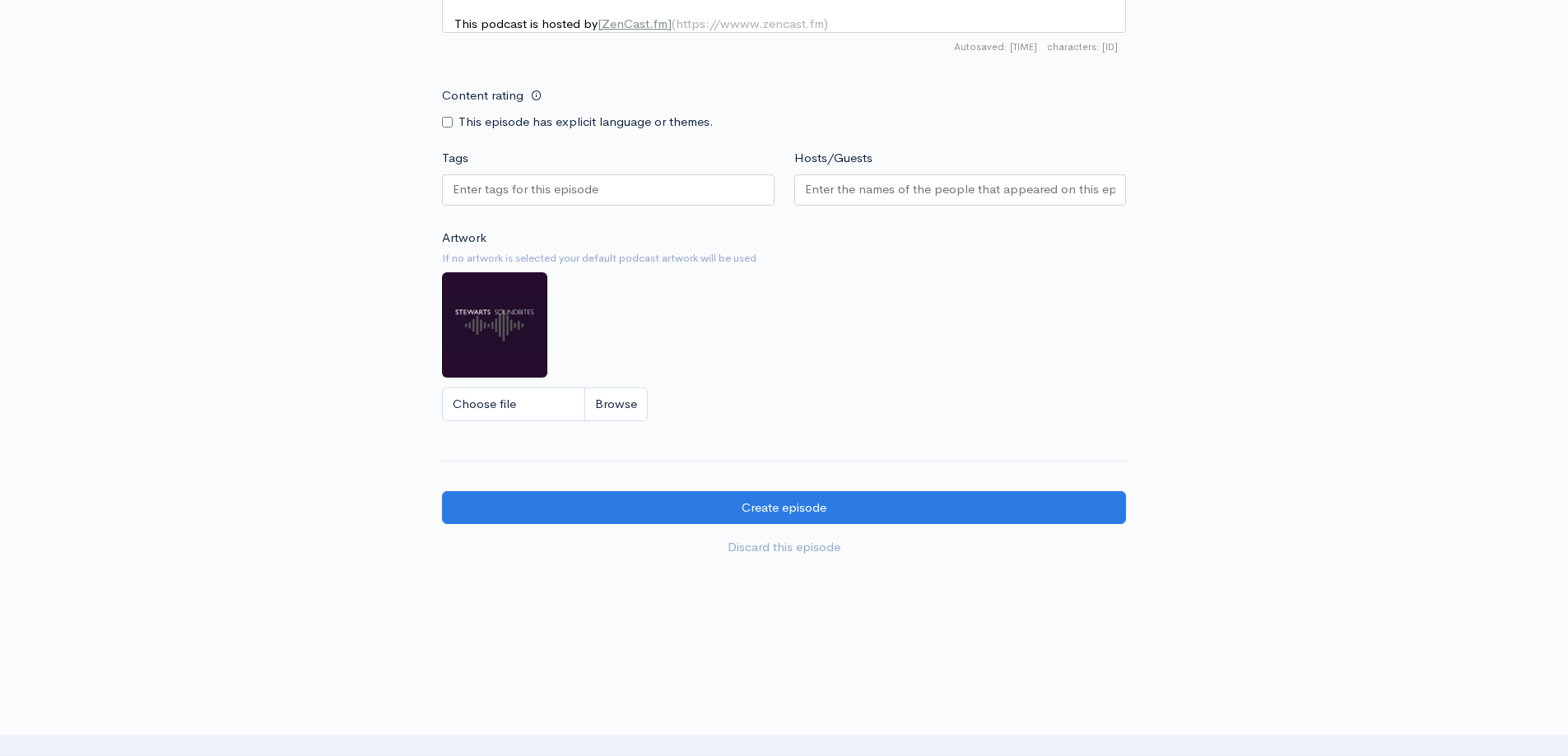 scroll, scrollTop: 1316, scrollLeft: 0, axis: vertical 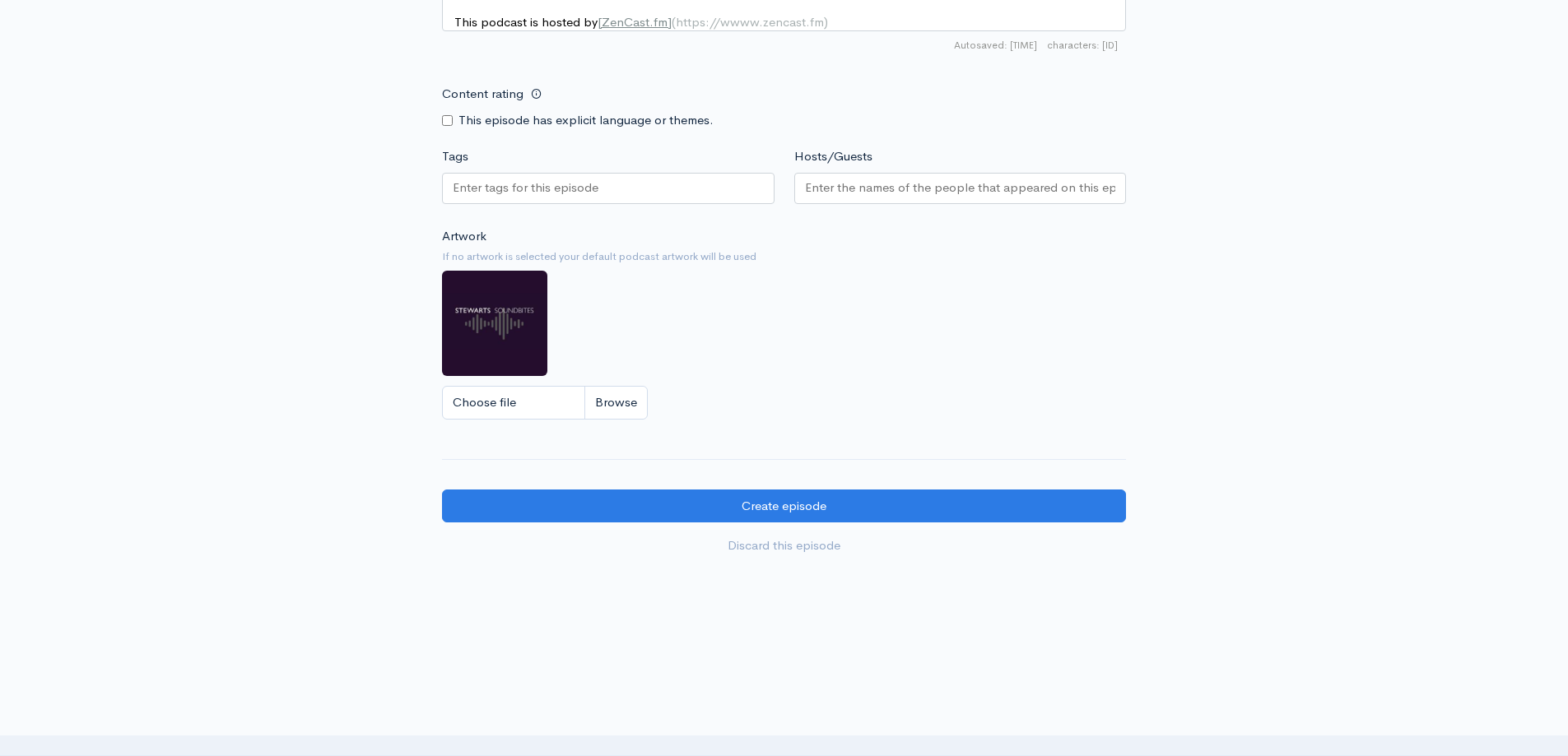 click on "Hosts/Guests" at bounding box center (961, 188) 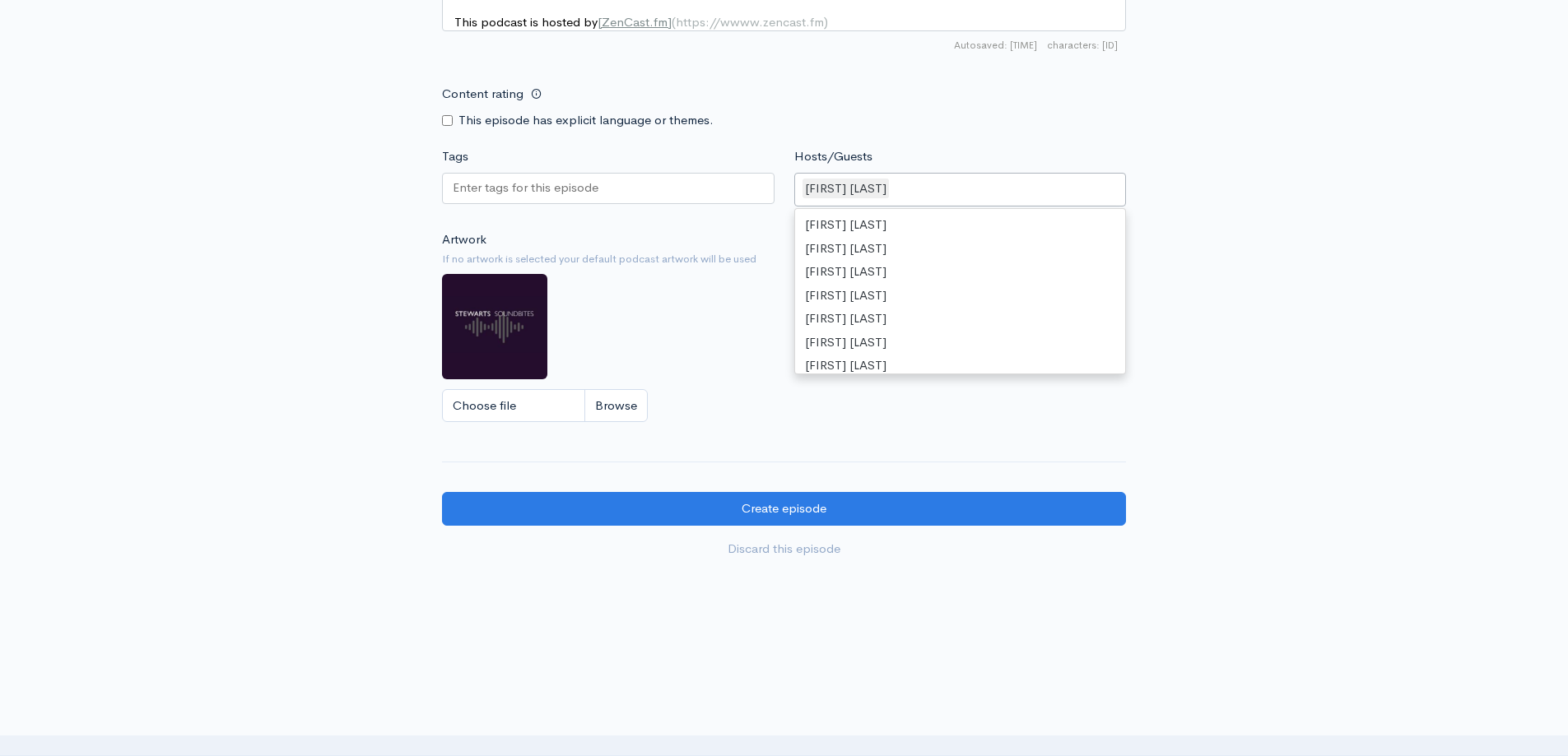 scroll, scrollTop: 153, scrollLeft: 0, axis: vertical 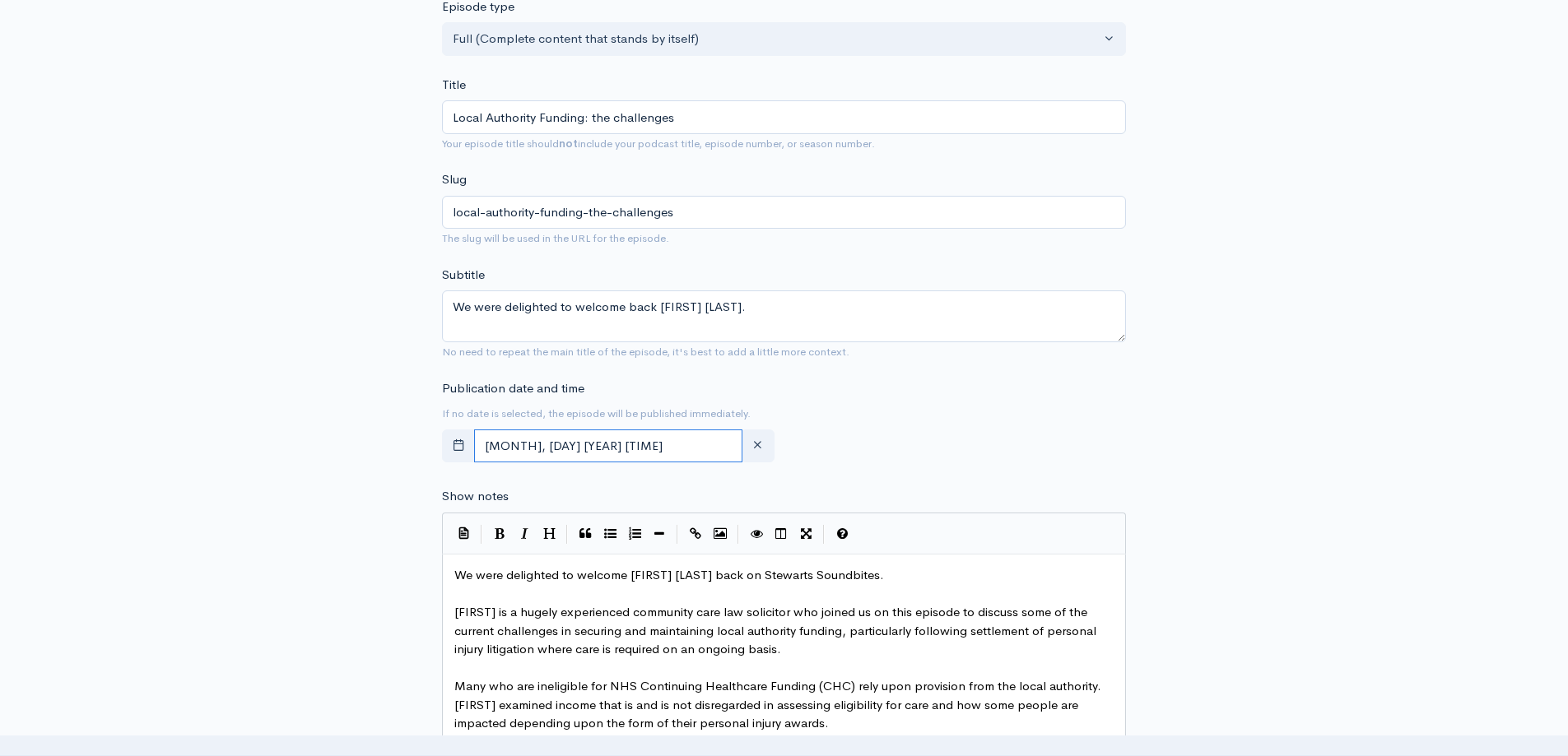 click on "Help
Notifications
View all
Your profile   Team settings     Default team   Current     Logout
Analytics
Shows
Stewarts Soundbites
Stewarts D&I Podcasts
Stewarts Commercial Litigation Podcast
Stewarts Divorce and Family Podcast
Stewarts Podcasts
Add a new show
People
New episode
Create a new episode
Back to episodes
Audio file       Choose file     Soundbites June 2025.mp3                 100   Complete     Episode type       Title     not   Slug" at bounding box center (784, 646) 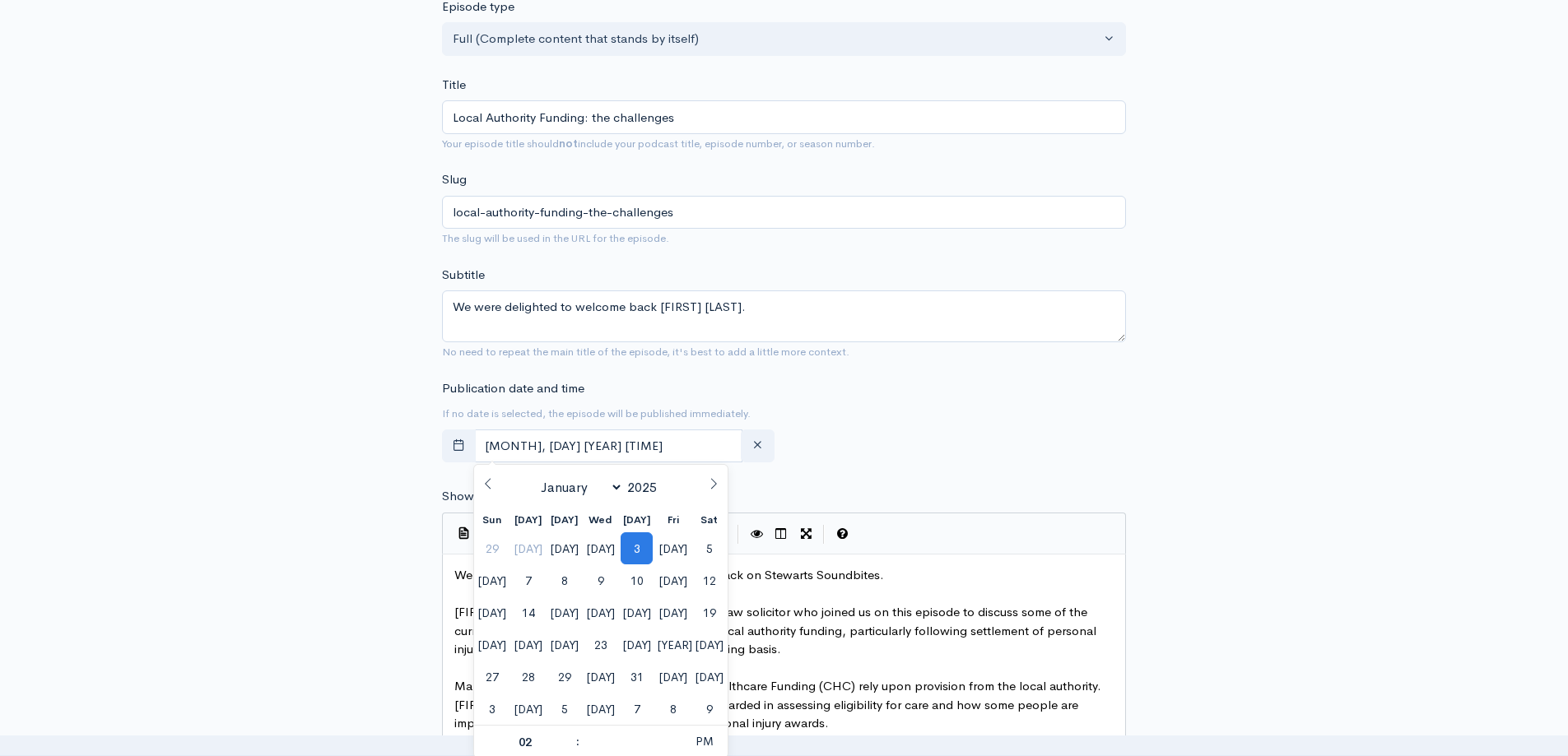 click on "January February March April May June July August September October November December 2025" at bounding box center [601, 487] 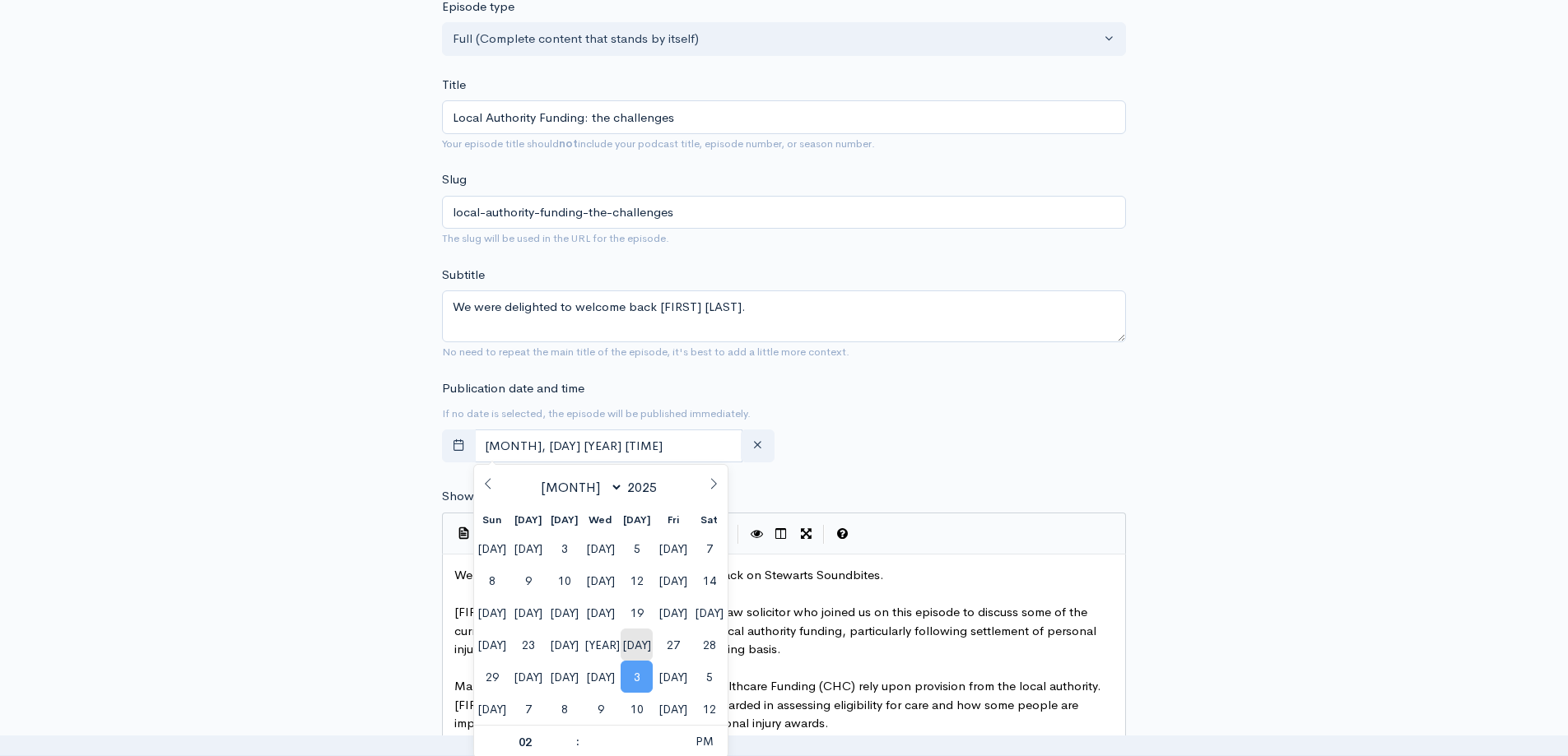 click on "26" at bounding box center [636, 644] 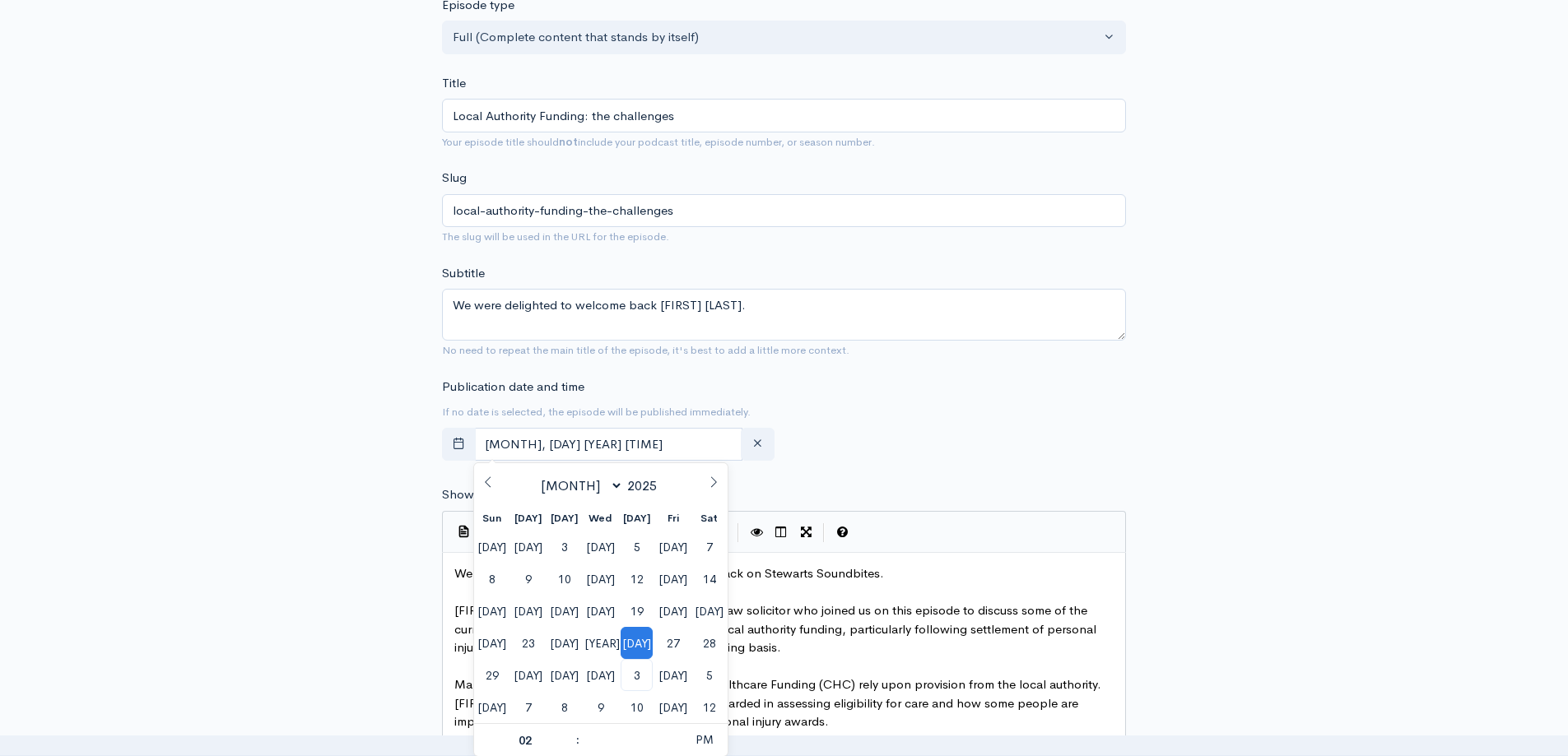 click on "Audio file       Choose file     Soundbites June 2025.mp3                 100   Complete   ZenCast recommends uploading an audio file exported from your editing
software as: MP3, Mono, CBR (Constant Bitrate), 96 kbps, 44.1 kHz and 16 bit   Episode type   Full (Complete content that stands by itself) Trailer (a short, promotional piece of content that represents a preview for a show) Bonus (extra content for a show (for example, behind the scenes information or interviews with the cast) Full (Complete content that stands by itself)     Title   Local Authority Funding: the challenges   Your episode title should  not  include your podcast
title, episode number, or season number.   Slug   local-authority-funding-the-challenges   The slug will be used in the URL for the episode.     Subtitle   We were delighted to welcome back Rachel Burley-Stower.   No need to repeat the main title of the episode, it's best to add a little more context.   Publication date and time       June, 26 2025 14:13" at bounding box center [784, 625] 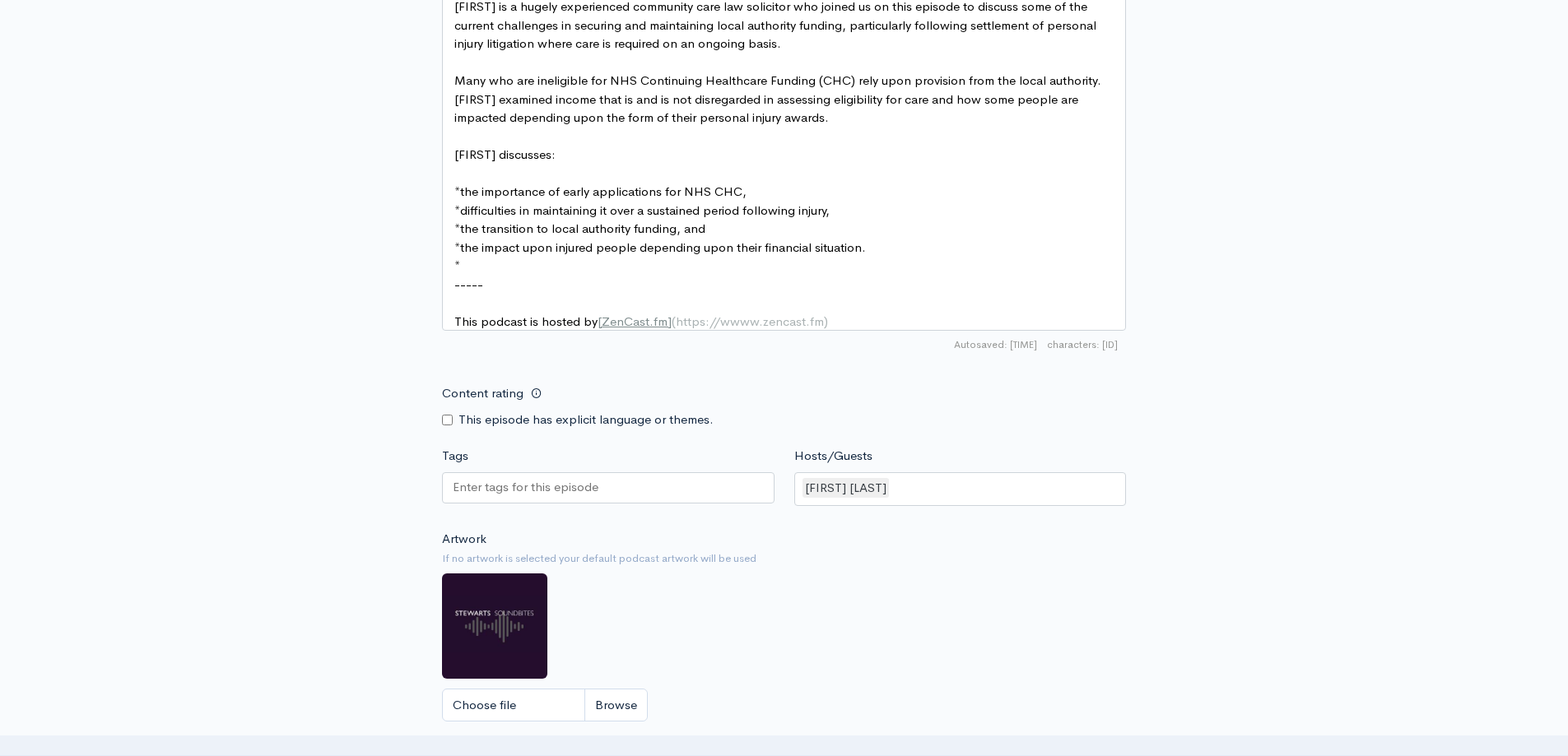 scroll, scrollTop: 1153, scrollLeft: 0, axis: vertical 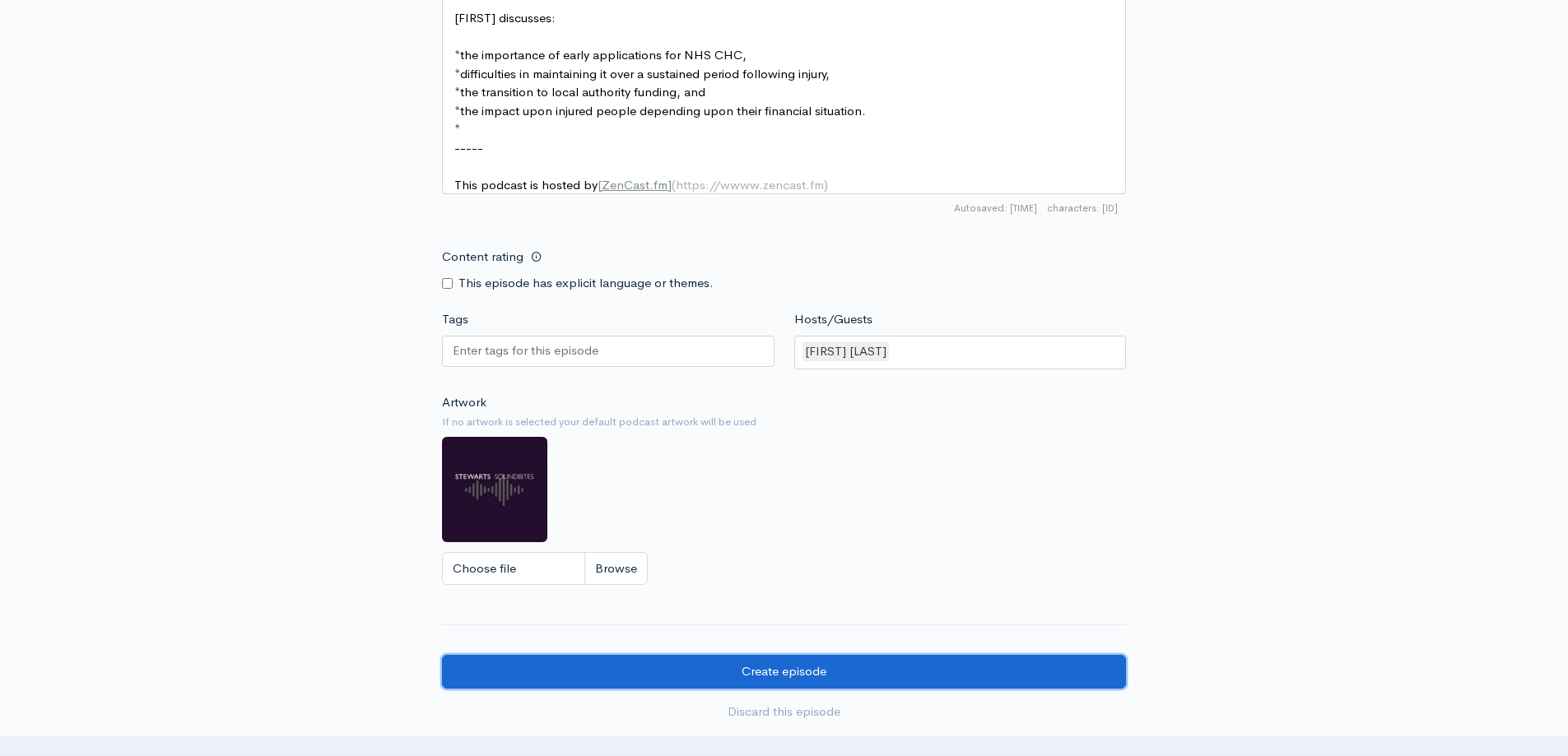 click on "Create episode" at bounding box center [784, 671] 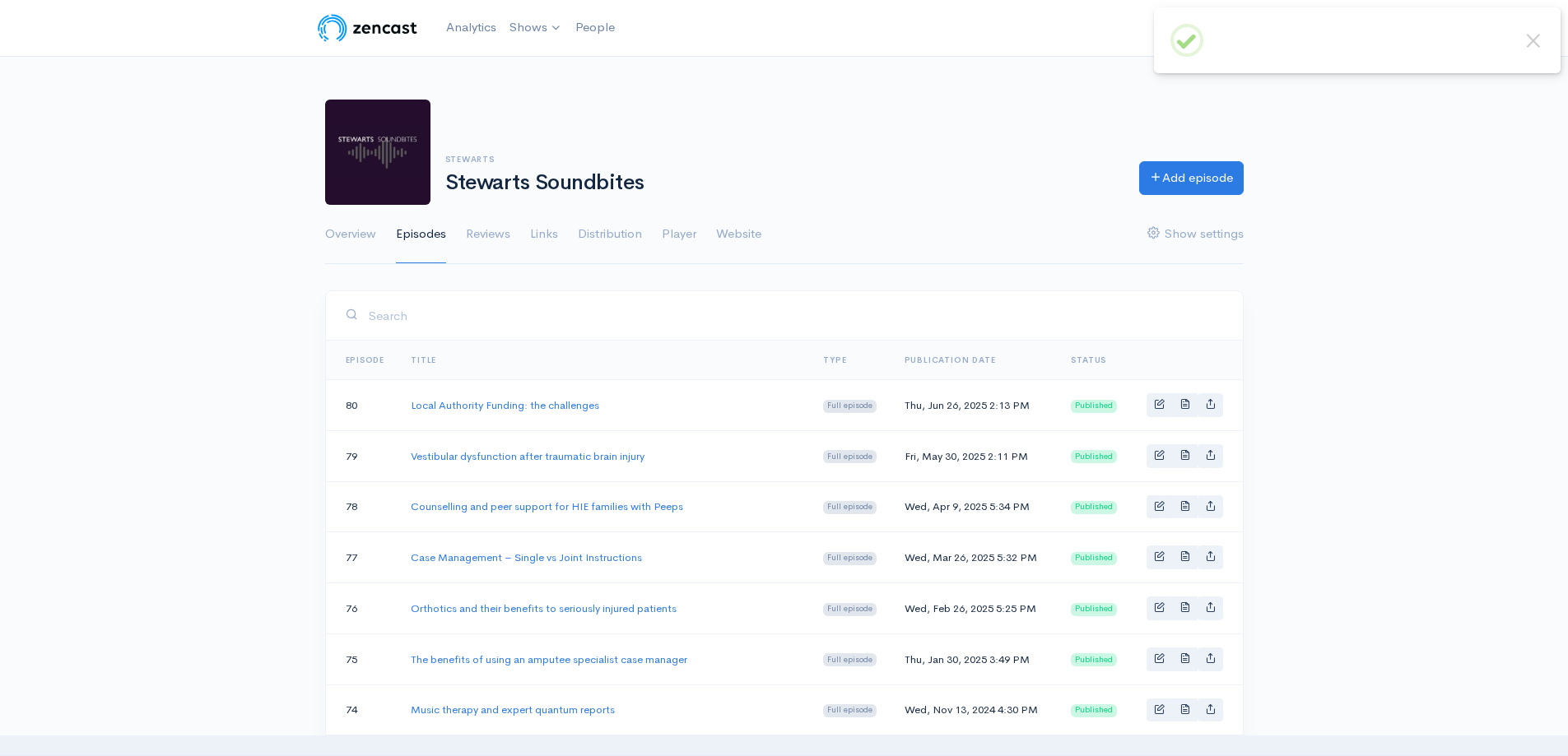scroll, scrollTop: 0, scrollLeft: 0, axis: both 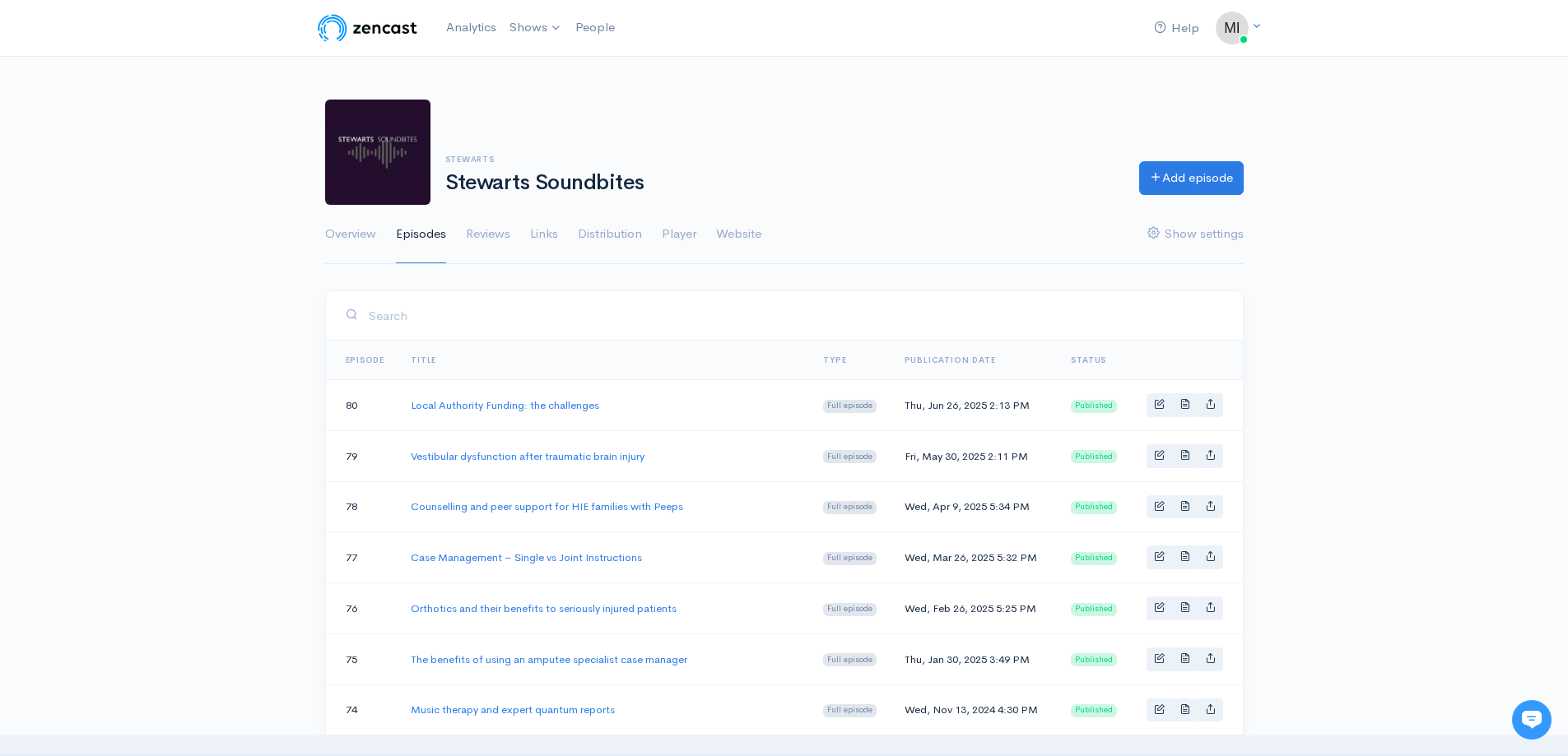 click at bounding box center (367, 28) 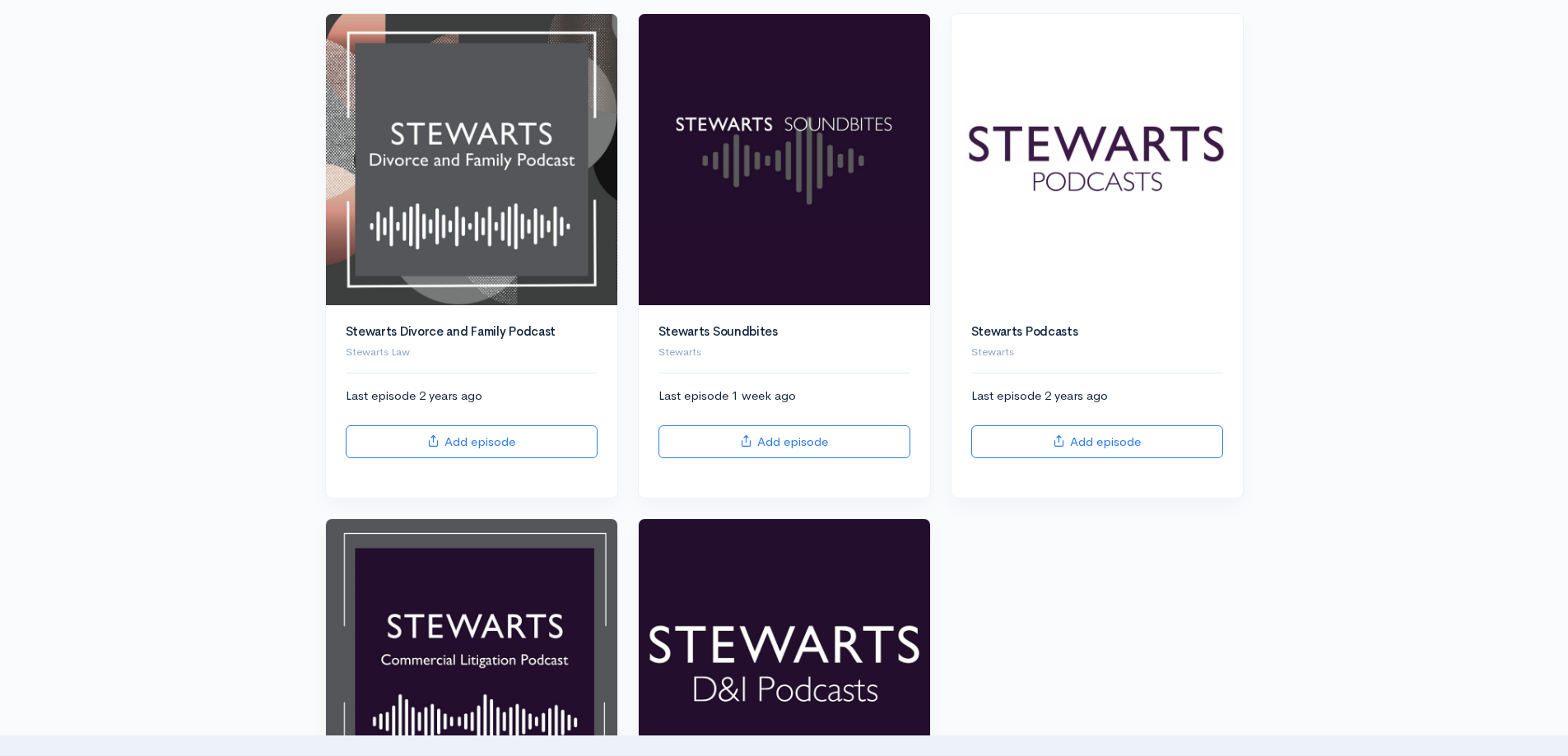 scroll, scrollTop: 411, scrollLeft: 0, axis: vertical 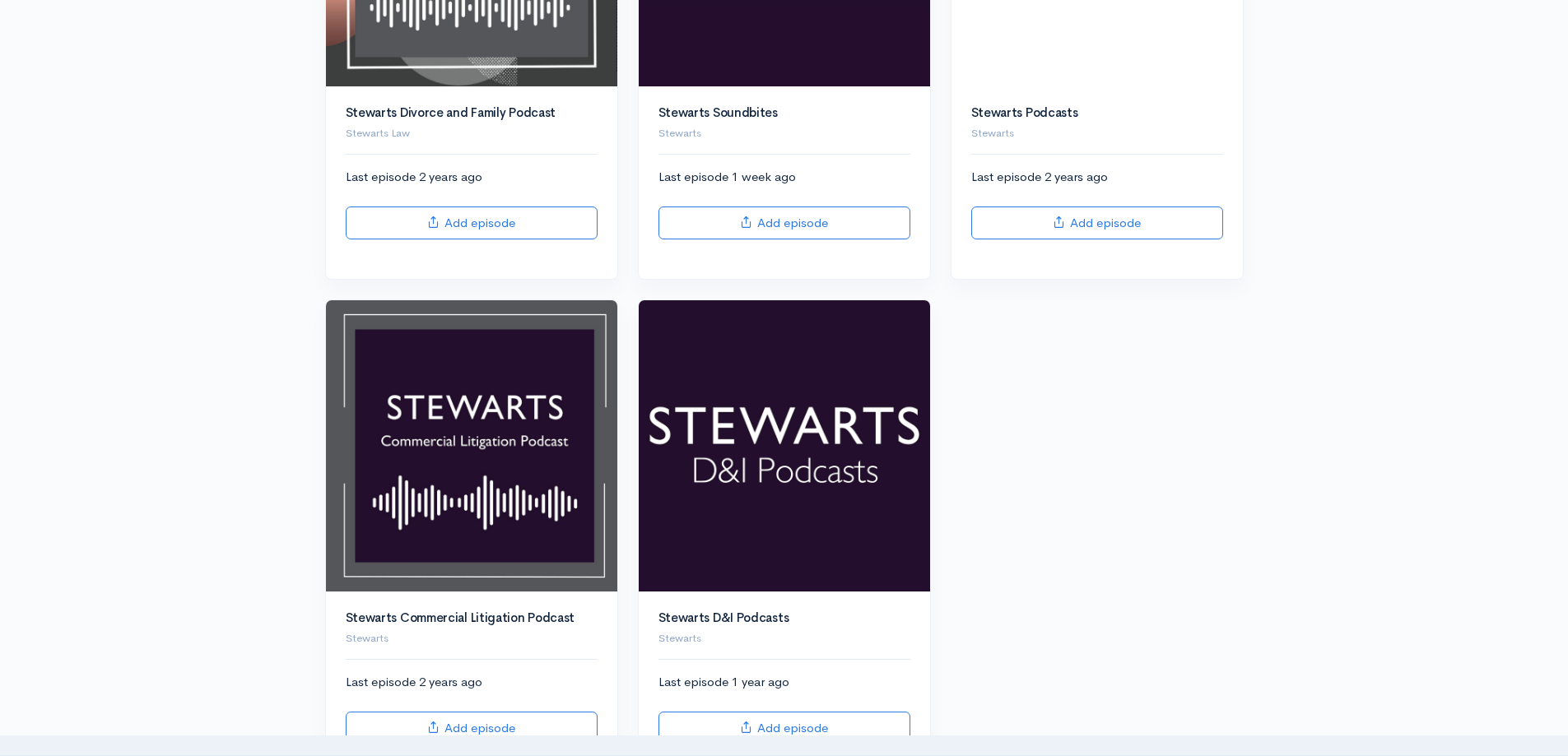 click at bounding box center (784, 446) 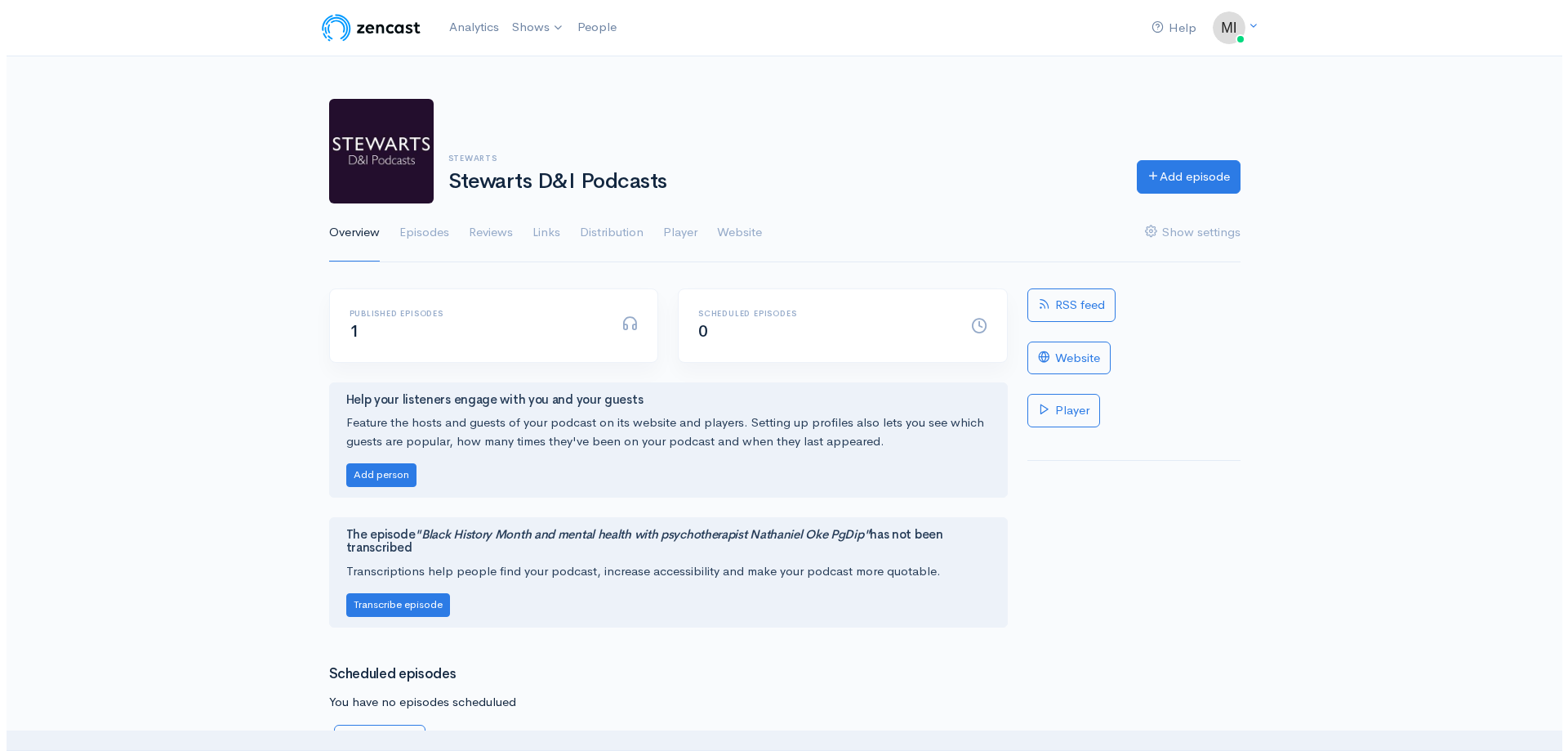 scroll, scrollTop: 0, scrollLeft: 0, axis: both 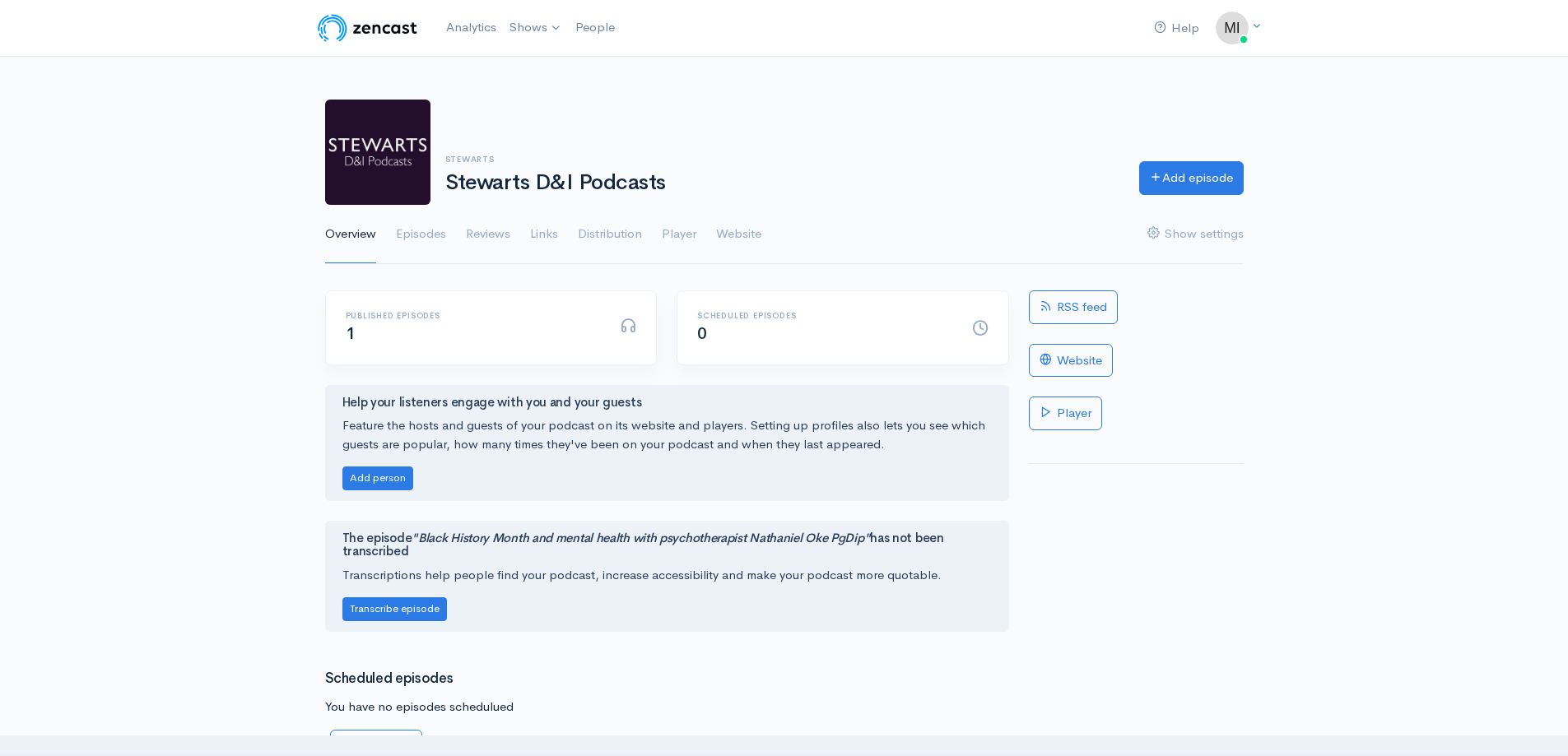click on "Episodes" at bounding box center (421, 234) 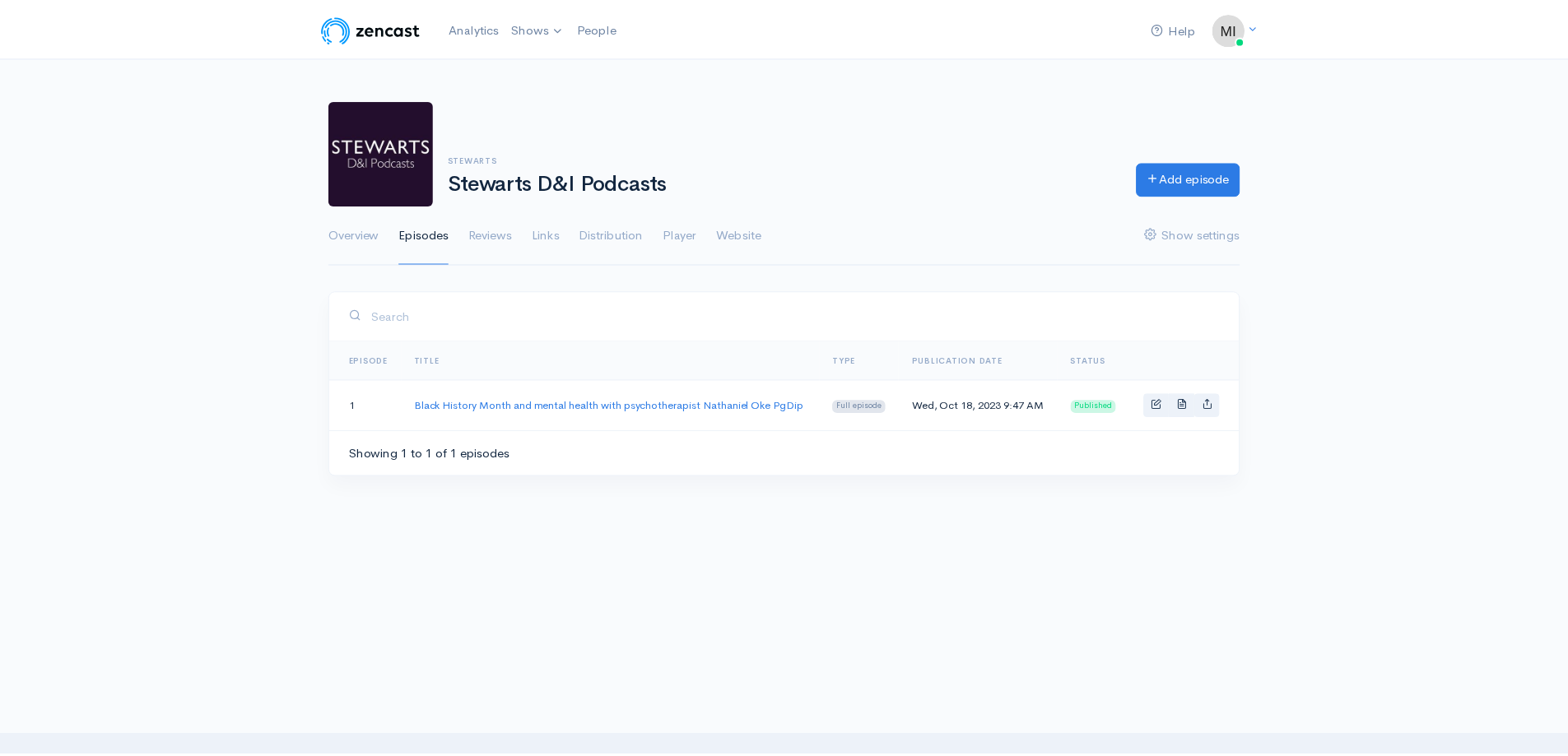 scroll, scrollTop: 0, scrollLeft: 0, axis: both 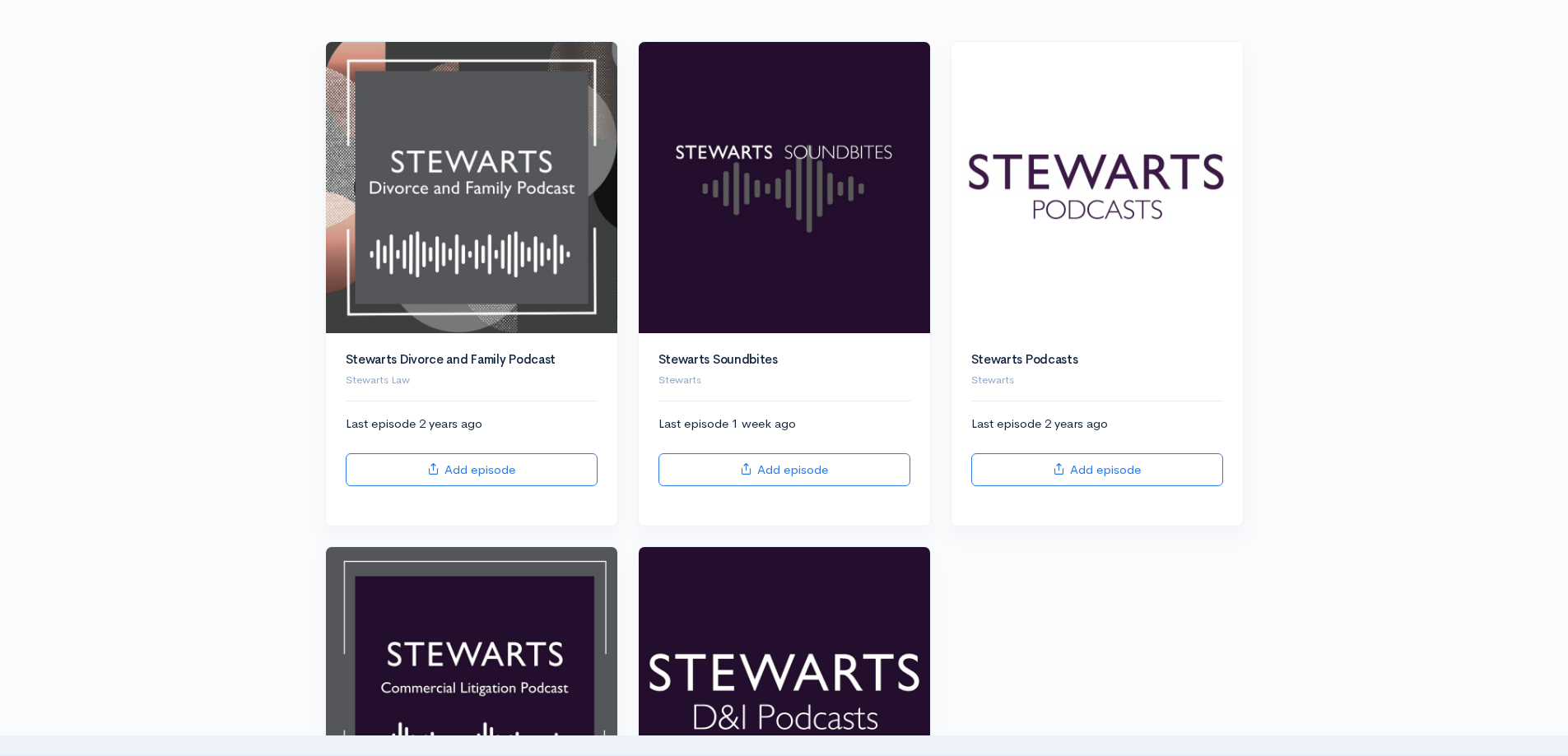 click at bounding box center [1097, 188] 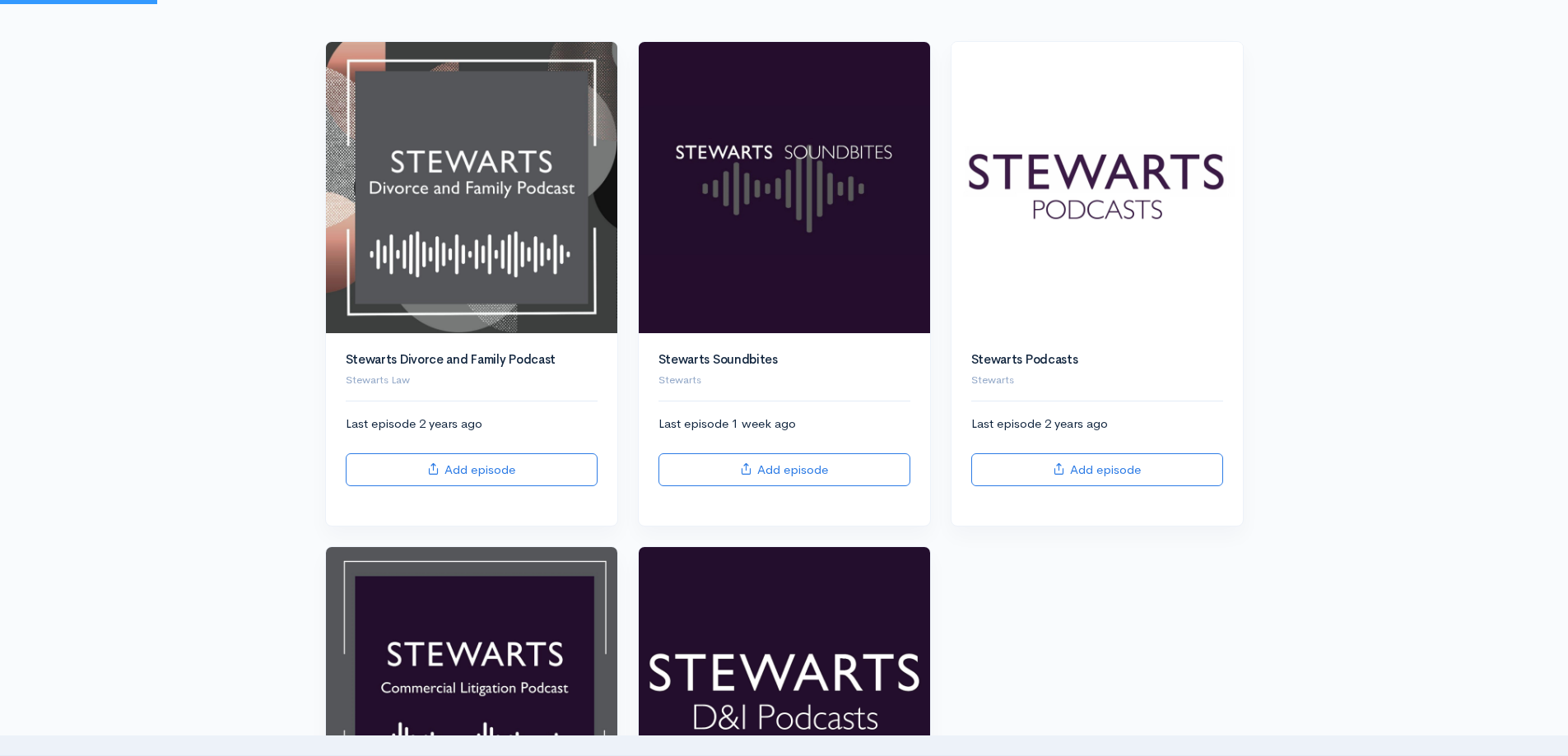 scroll, scrollTop: 0, scrollLeft: 0, axis: both 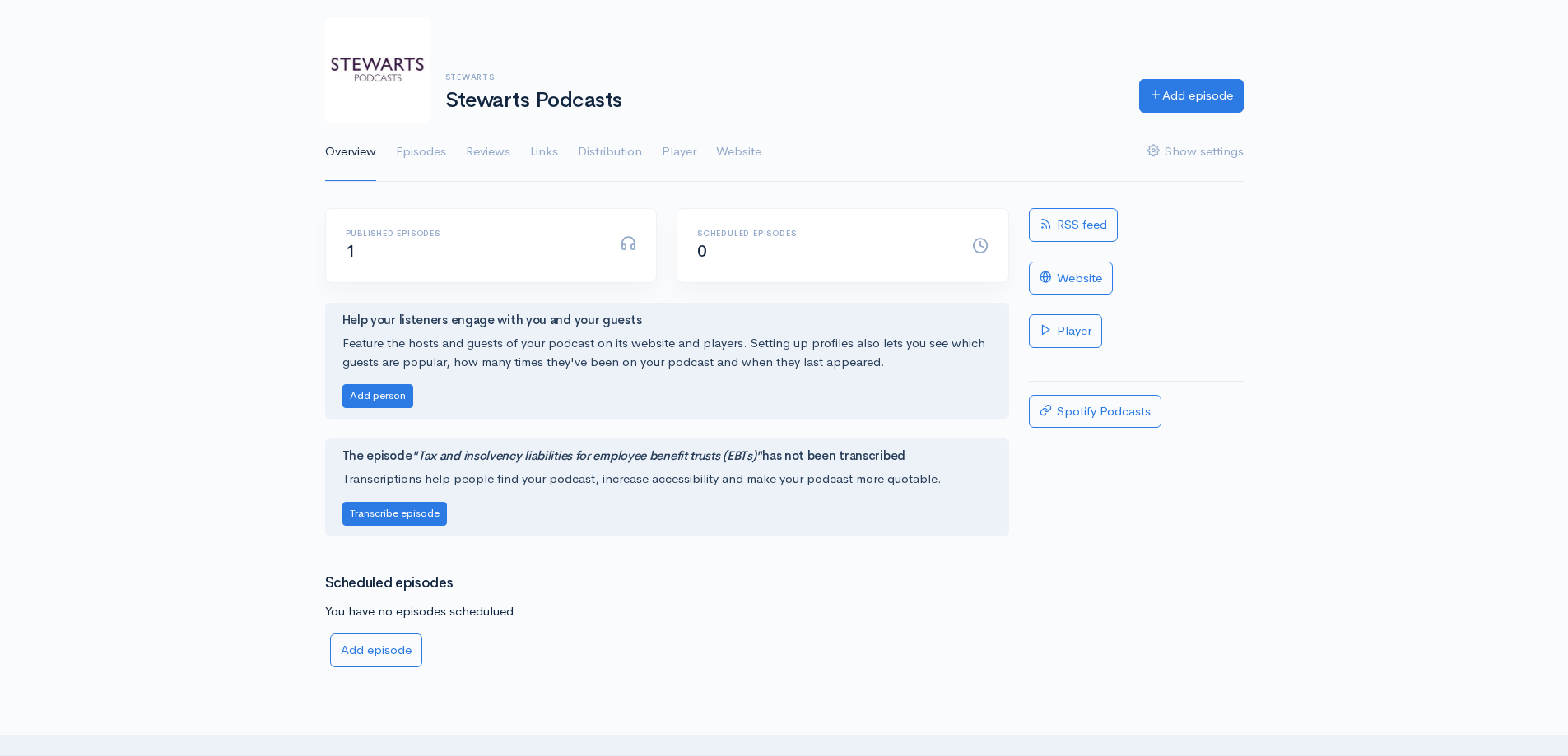 click on "Episodes" at bounding box center (421, 152) 